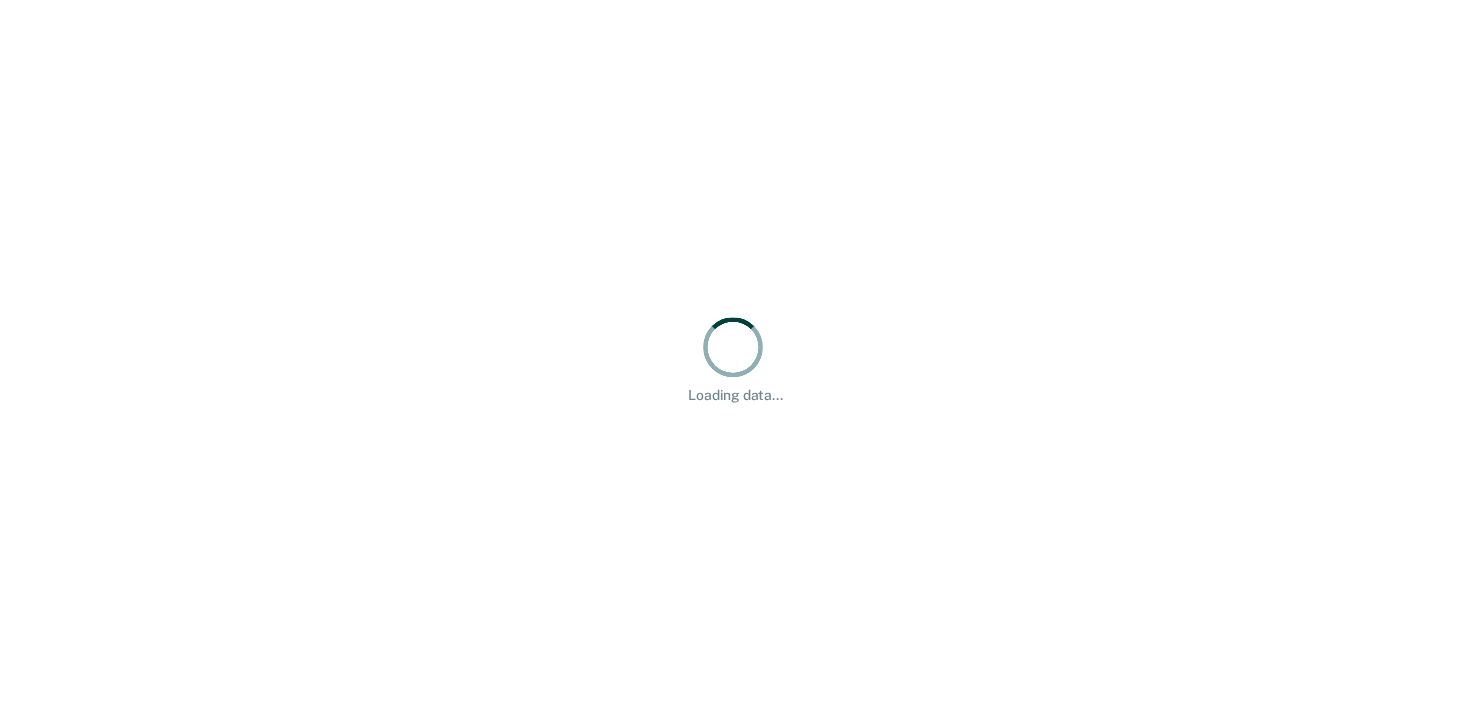 scroll, scrollTop: 0, scrollLeft: 0, axis: both 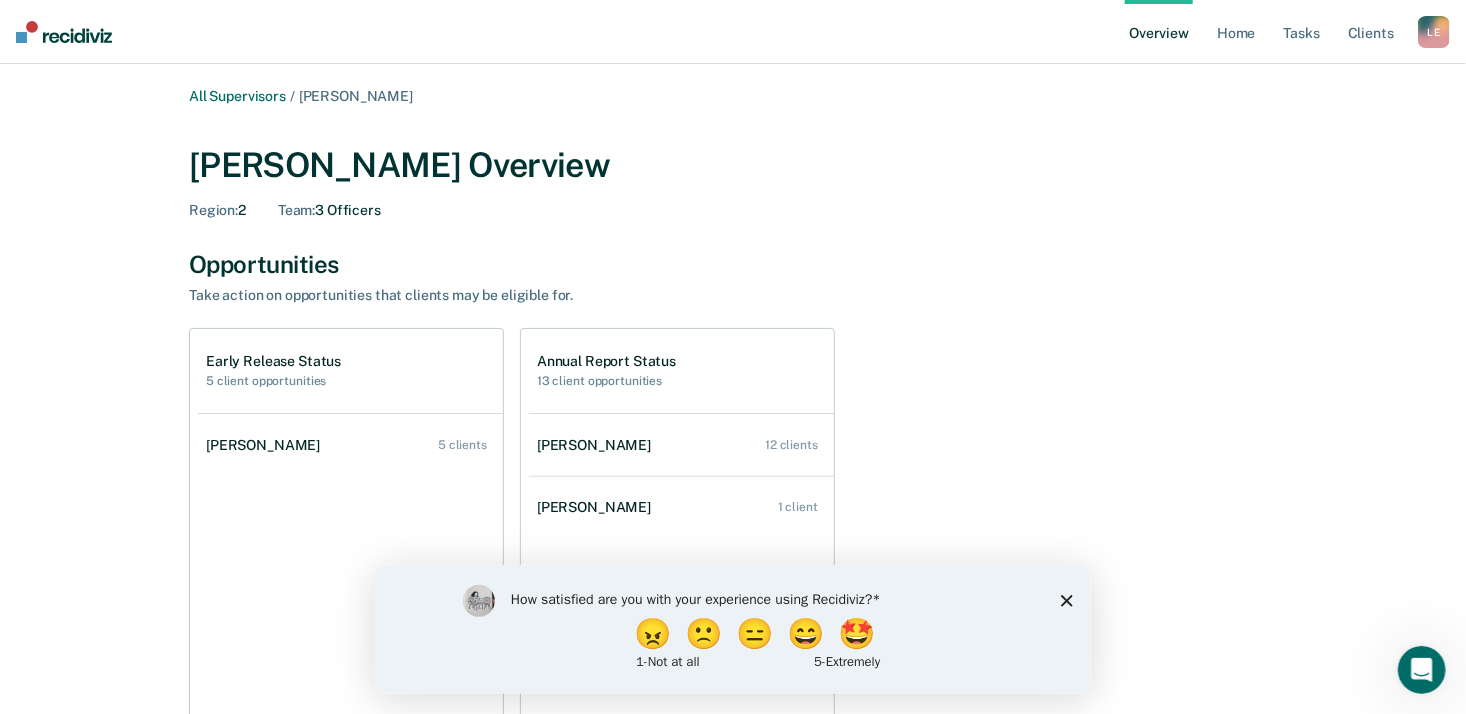 click on "All Supervisors / Latoya Eaden Latoya Eaden Overview Region :  2 Team :  3 Officers Opportunities Take action on opportunities that clients may be eligible for.   Early Release Status 5 client opportunities Lilian Doh   5 clients Annual Report Status 13 client opportunities Lilian Doh   12 clients Sharita Ward   1 client Operations   How did we calculate this rate? Timely Contact Sharita Ward Low Timeliness   62% Lilian Doh   93% Chelsie Woods   93% Timely Risk Assessment Sharita Ward Low Timeliness   29% Chelsie Woods   80% Lilian Doh   100%" at bounding box center (733, 697) 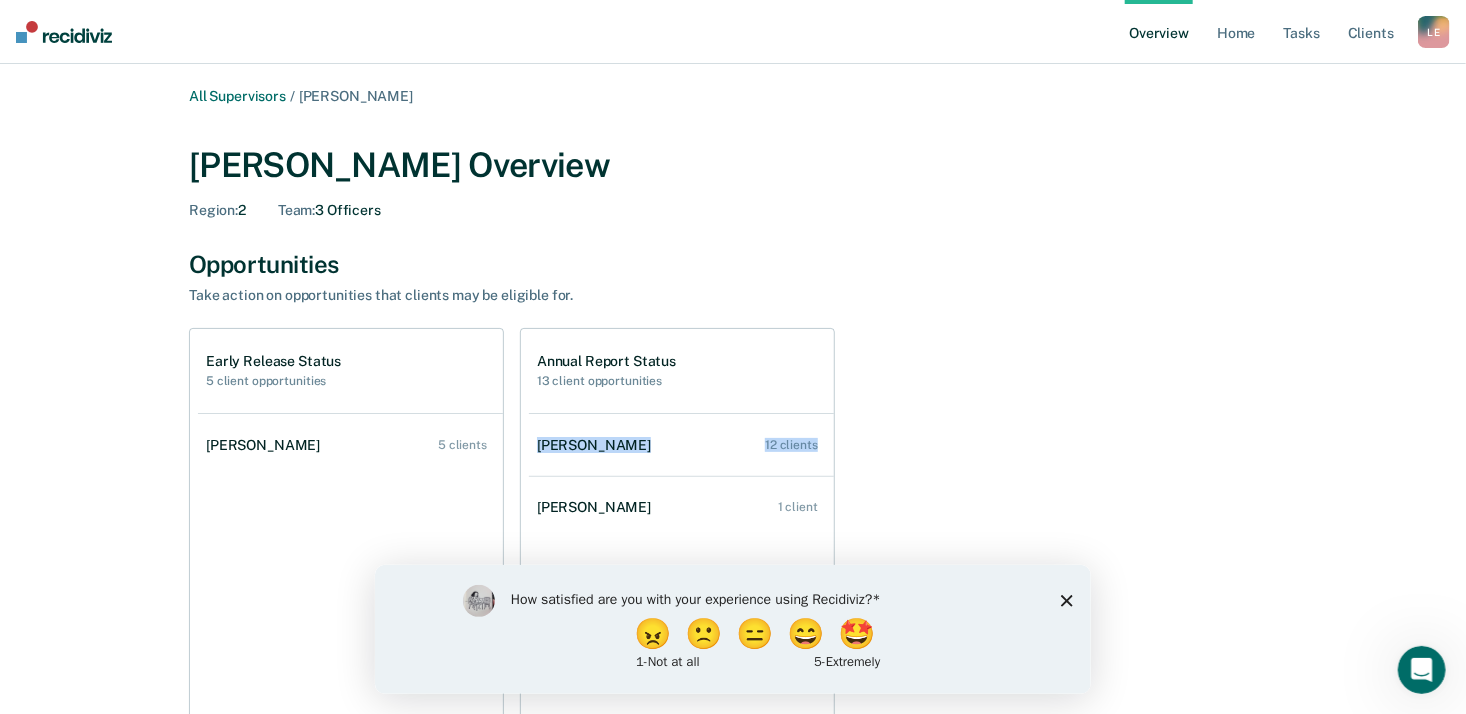 click on "Early Release Status 5 client opportunities Lilian Doh   5 clients Annual Report Status 13 client opportunities Lilian Doh   12 clients Sharita Ward   1 client" at bounding box center (733, 529) 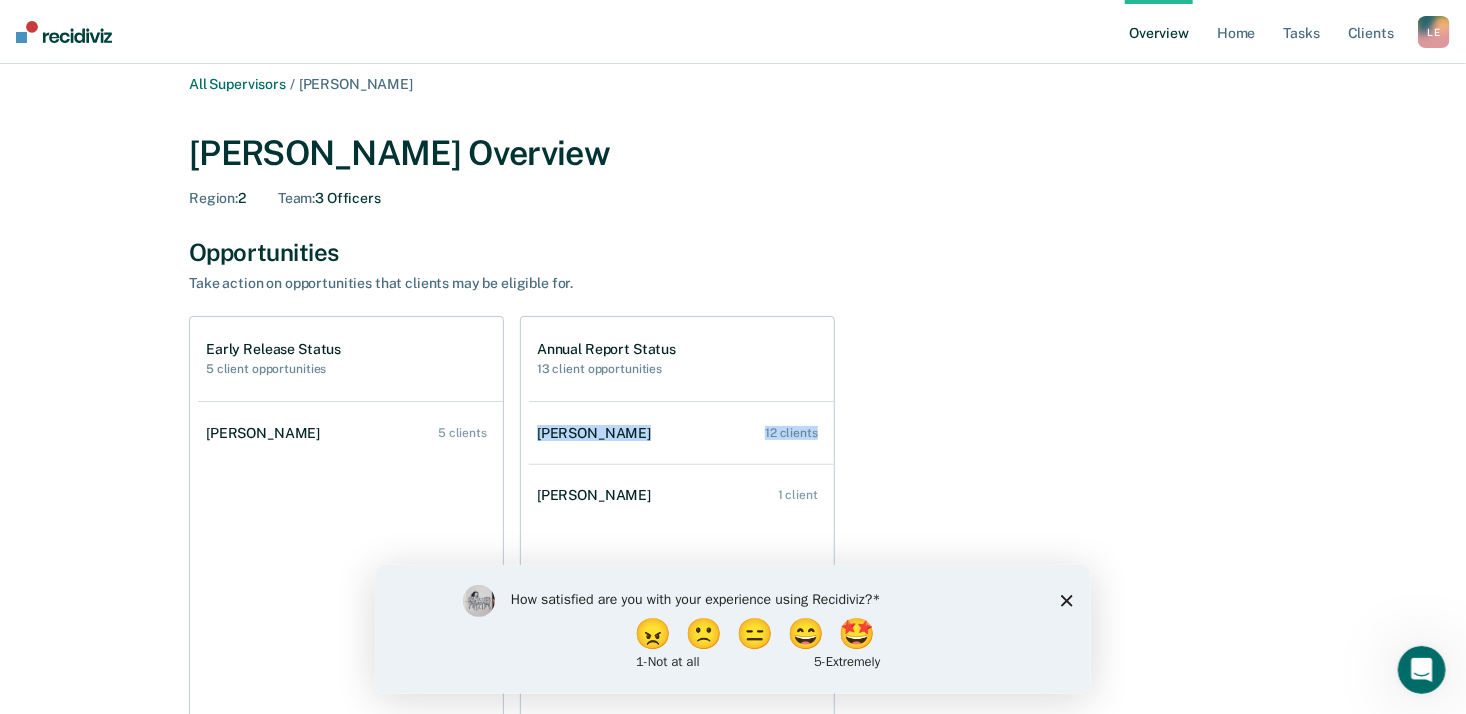 scroll, scrollTop: 0, scrollLeft: 0, axis: both 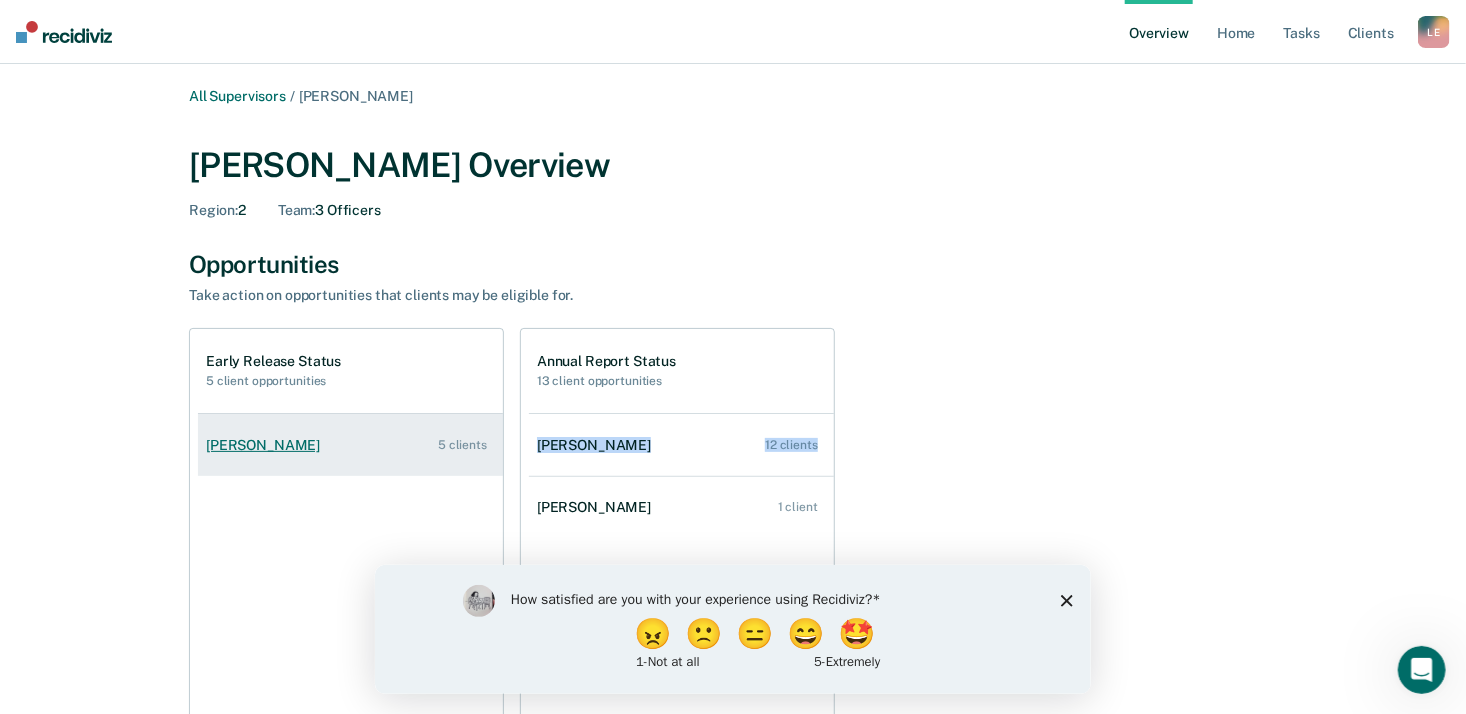 click on "[PERSON_NAME]" at bounding box center (267, 445) 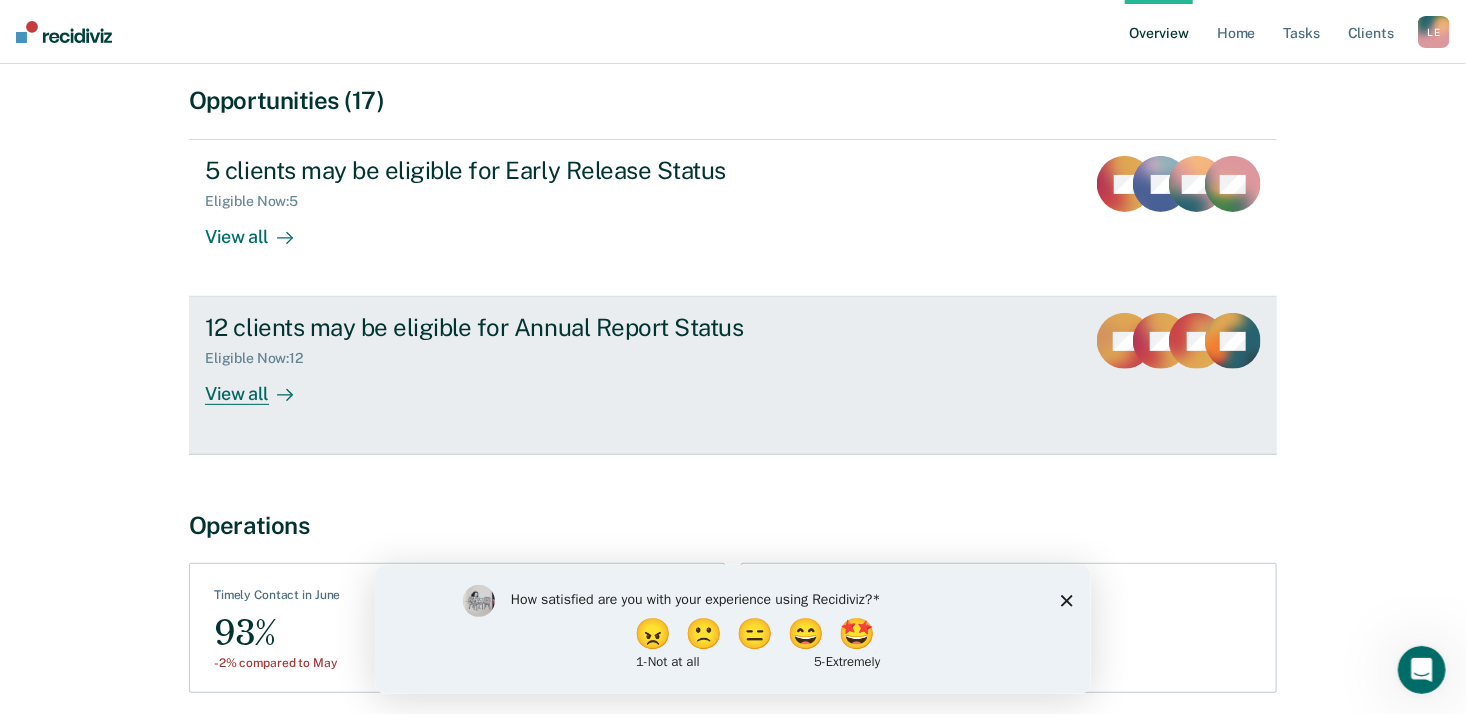 scroll, scrollTop: 262, scrollLeft: 0, axis: vertical 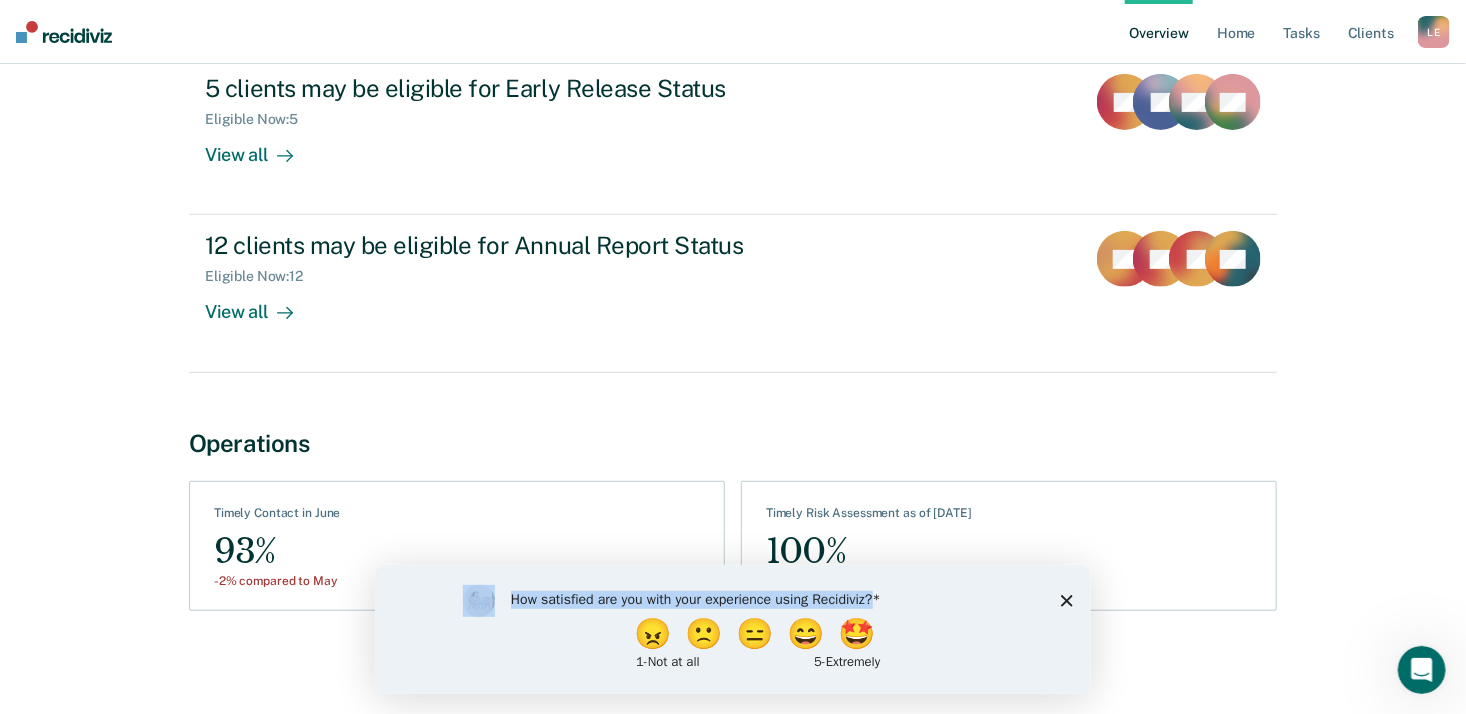 click on "How satisfied are you with your experience using Recidiviz? 😠 🙁 😑 😄 🤩 1  -  Not at all 5  -  Extremely" at bounding box center (732, 628) 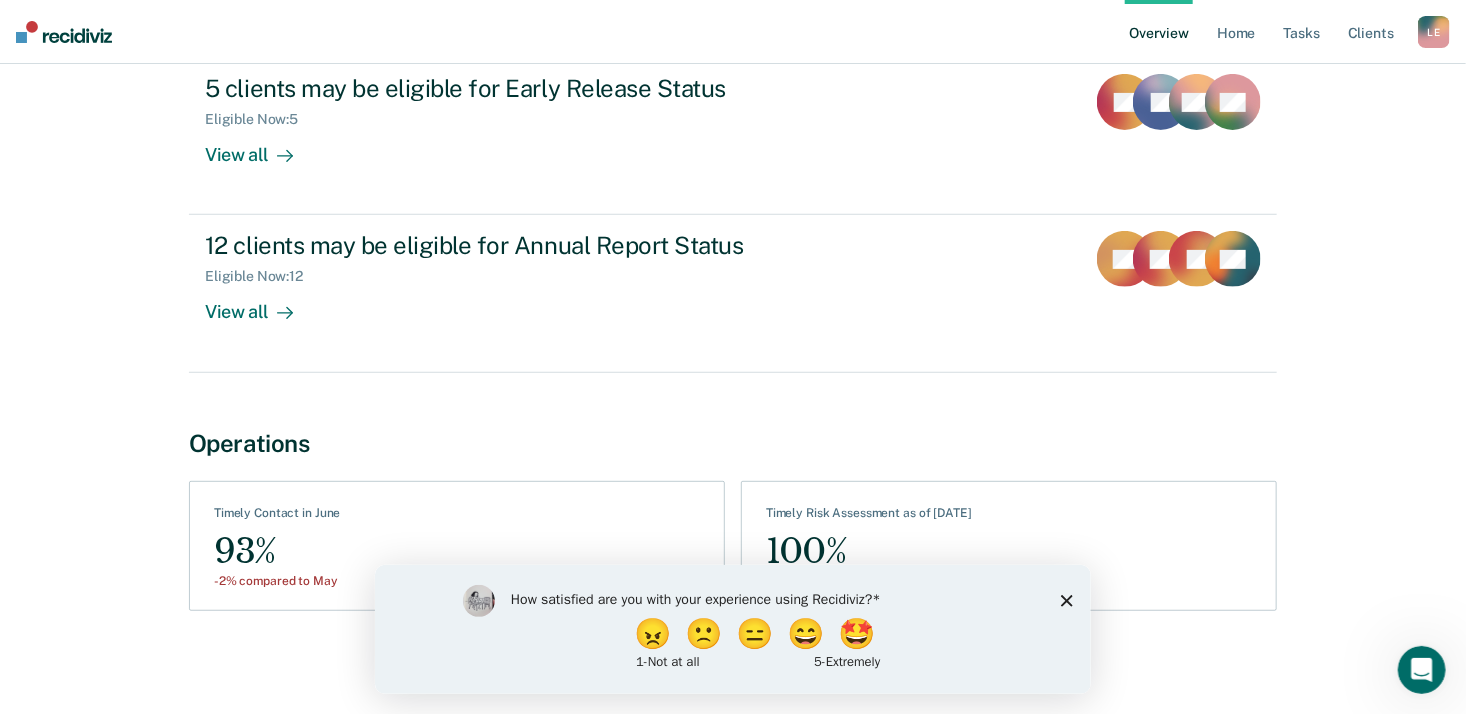 click 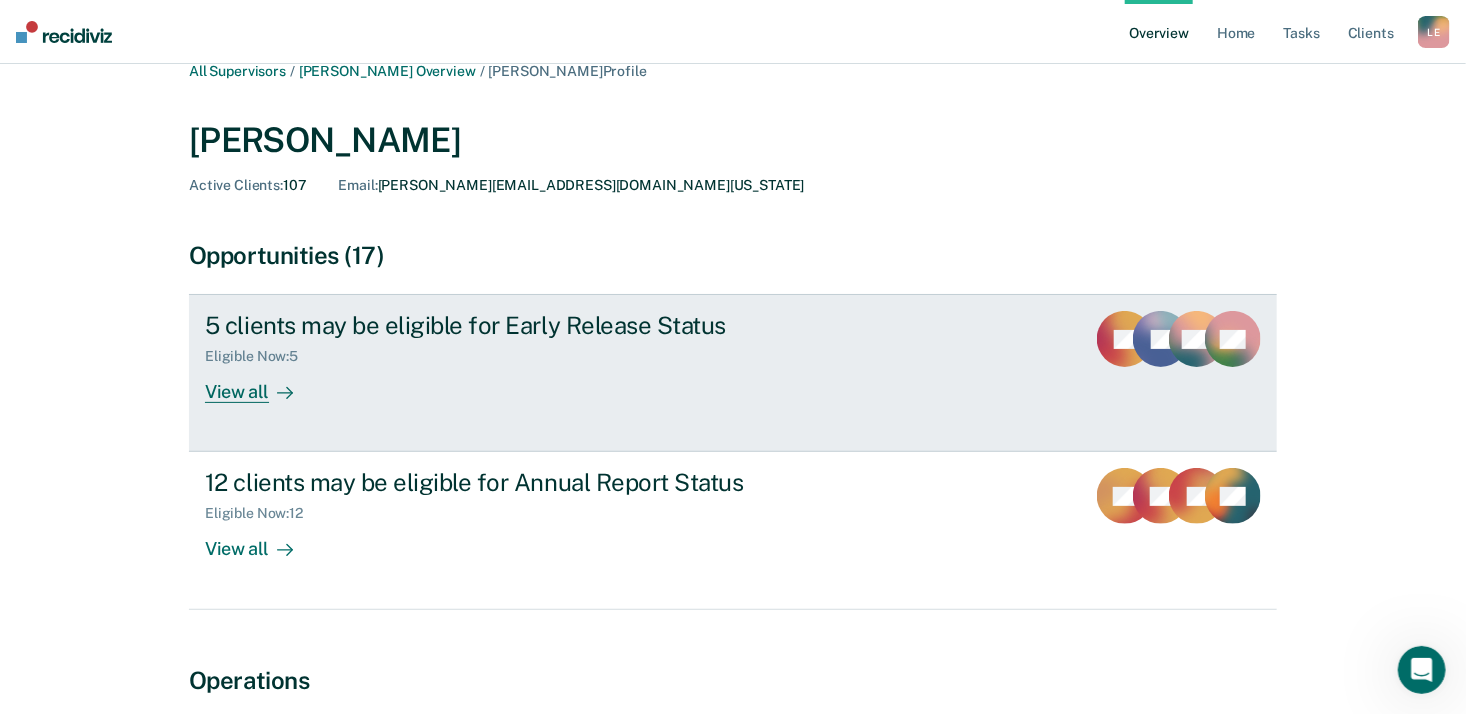 scroll, scrollTop: 0, scrollLeft: 0, axis: both 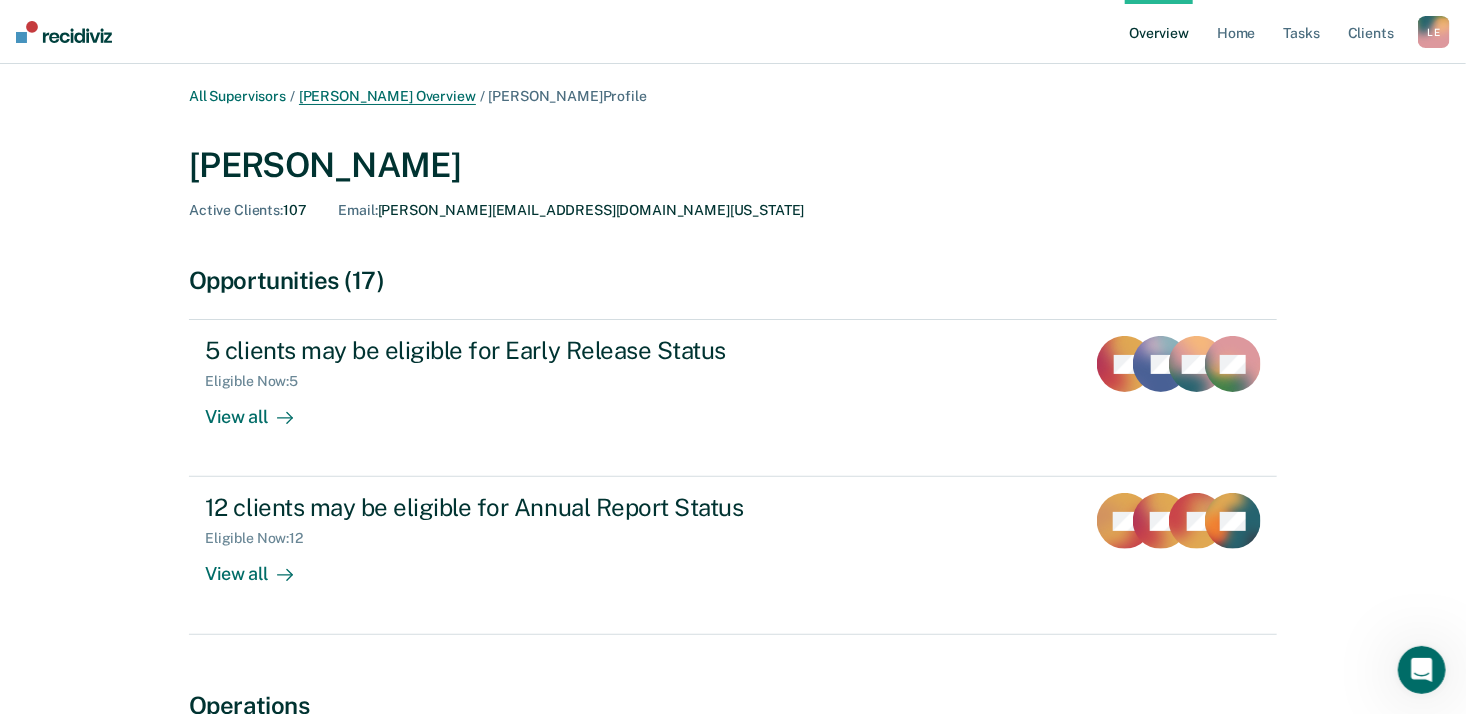 click on "[PERSON_NAME] Overview" at bounding box center (387, 96) 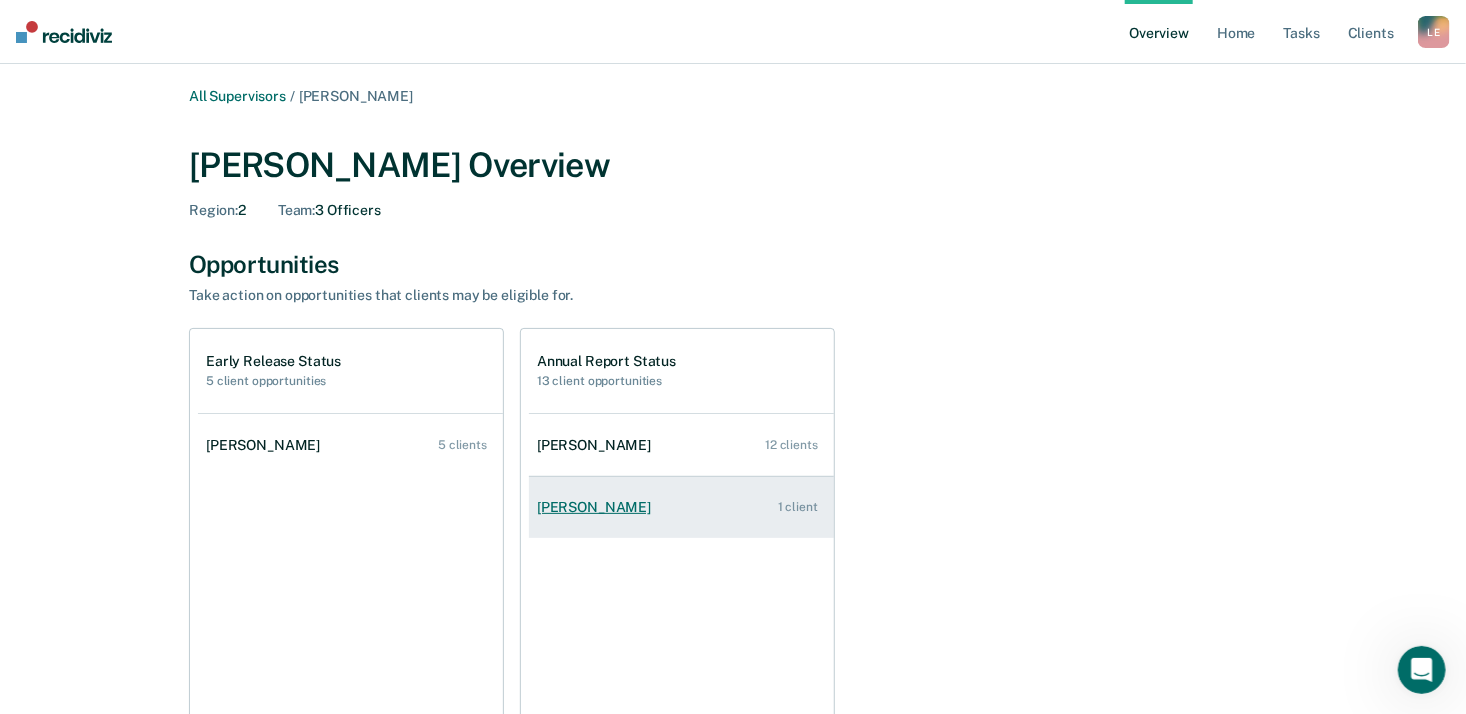 click on "[PERSON_NAME]" at bounding box center (598, 507) 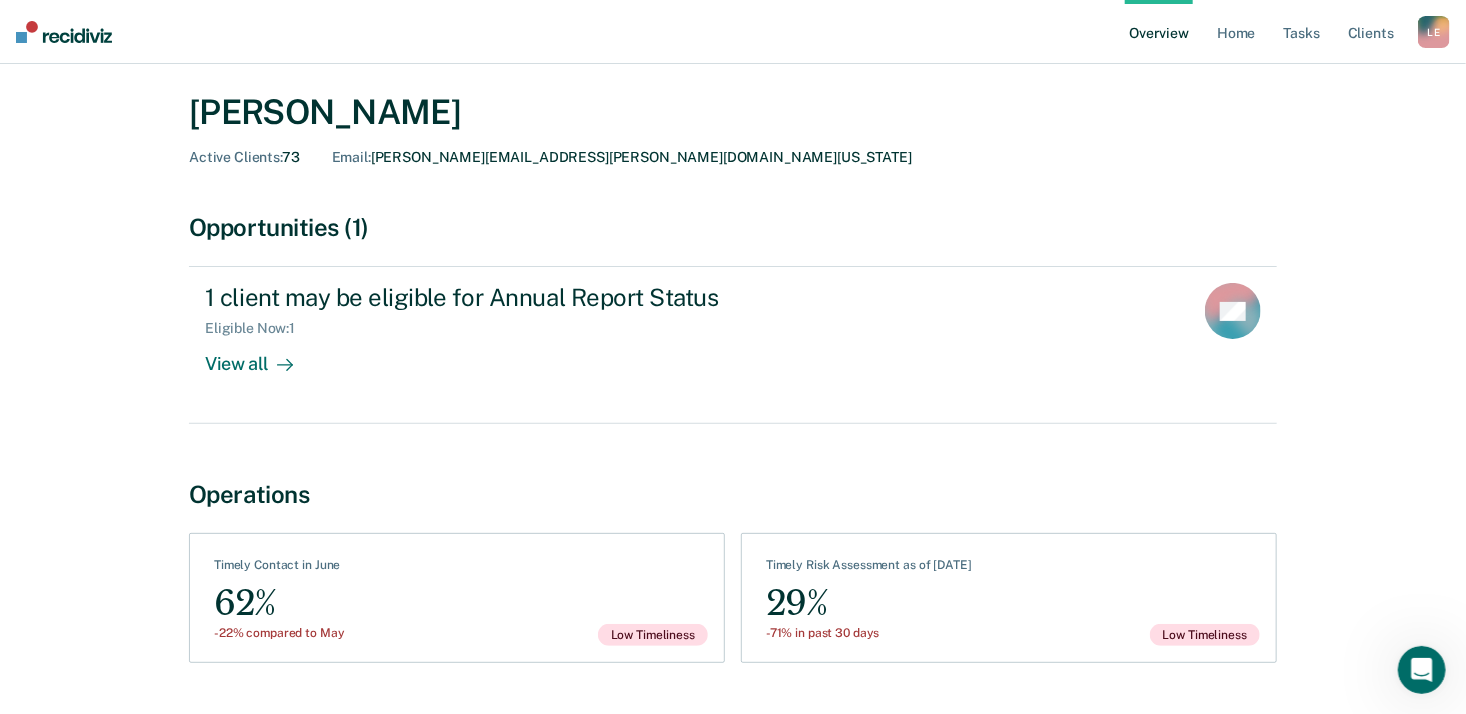 scroll, scrollTop: 0, scrollLeft: 0, axis: both 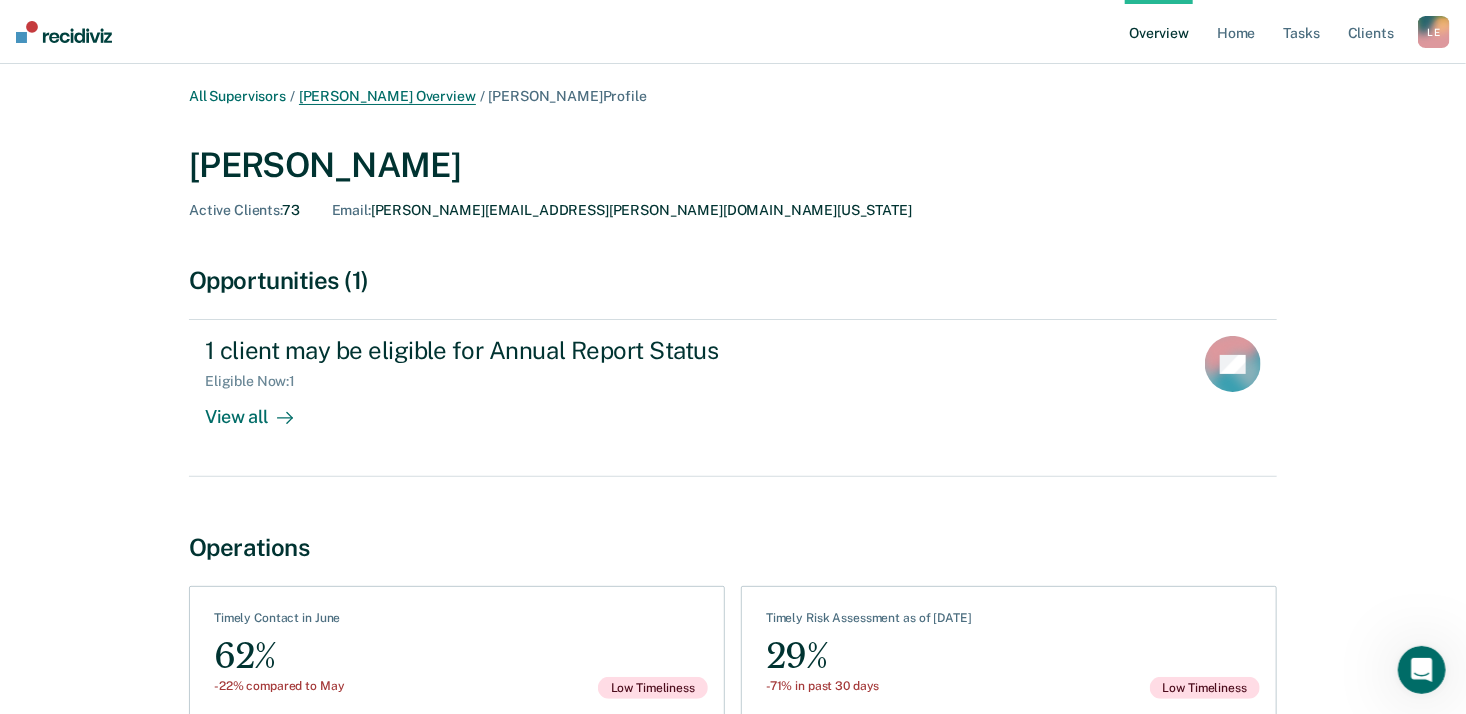 click on "[PERSON_NAME] Overview" at bounding box center [387, 96] 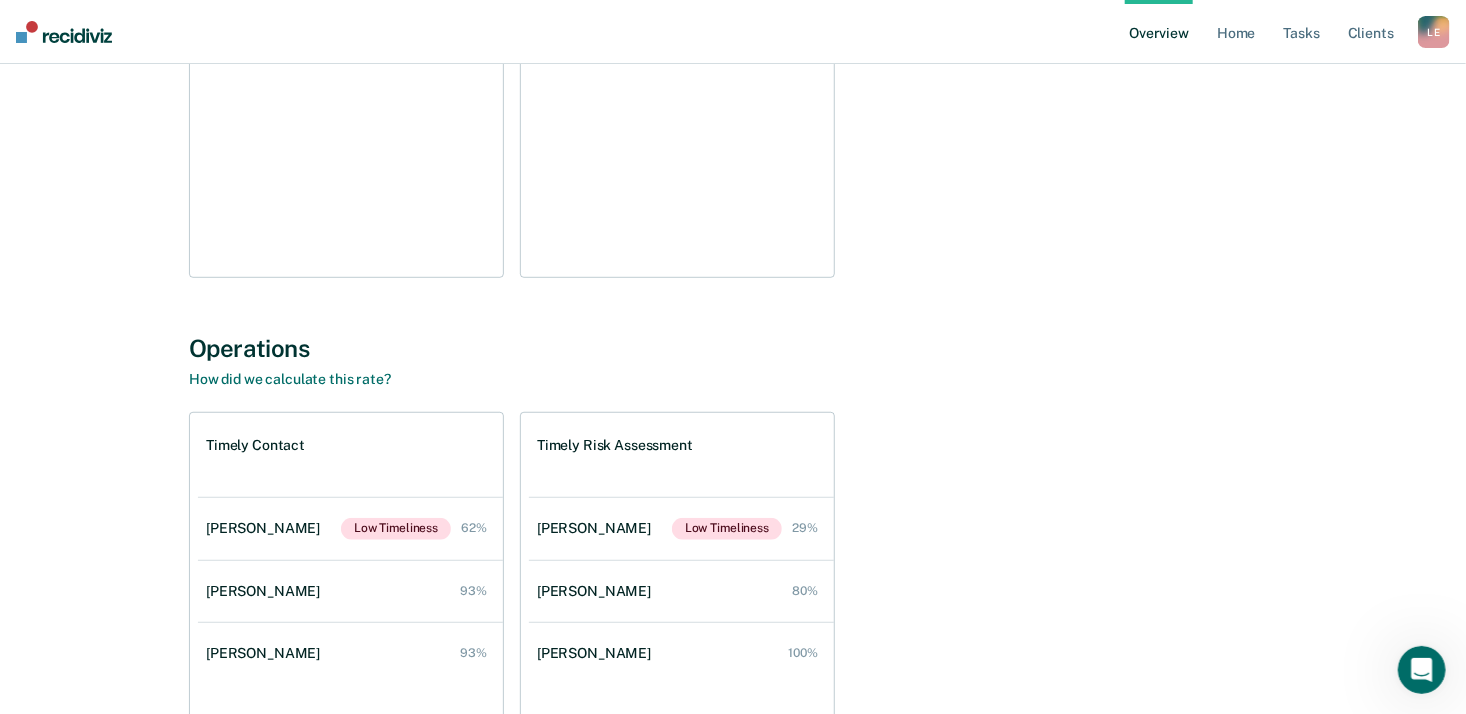 scroll, scrollTop: 655, scrollLeft: 0, axis: vertical 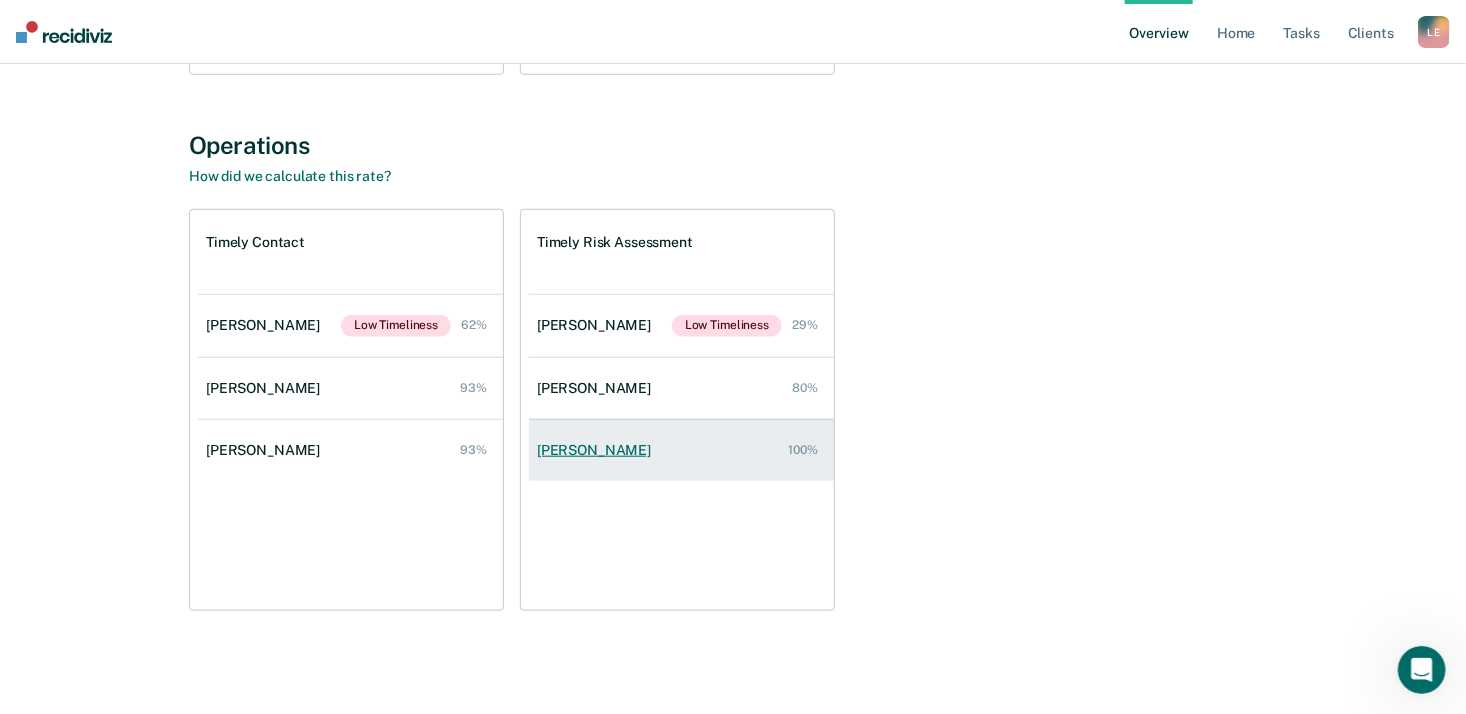 click on "Lilian Doh   100%" at bounding box center (681, 450) 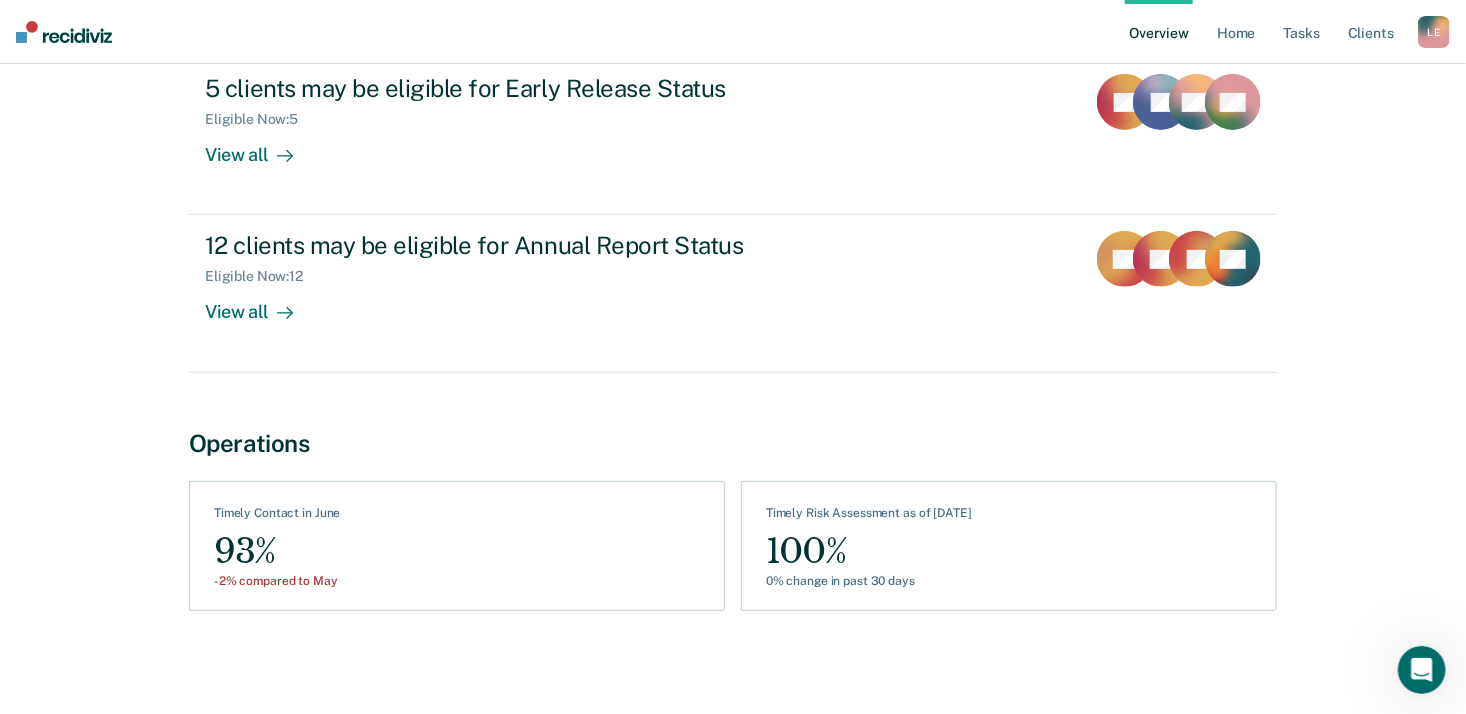 scroll, scrollTop: 0, scrollLeft: 0, axis: both 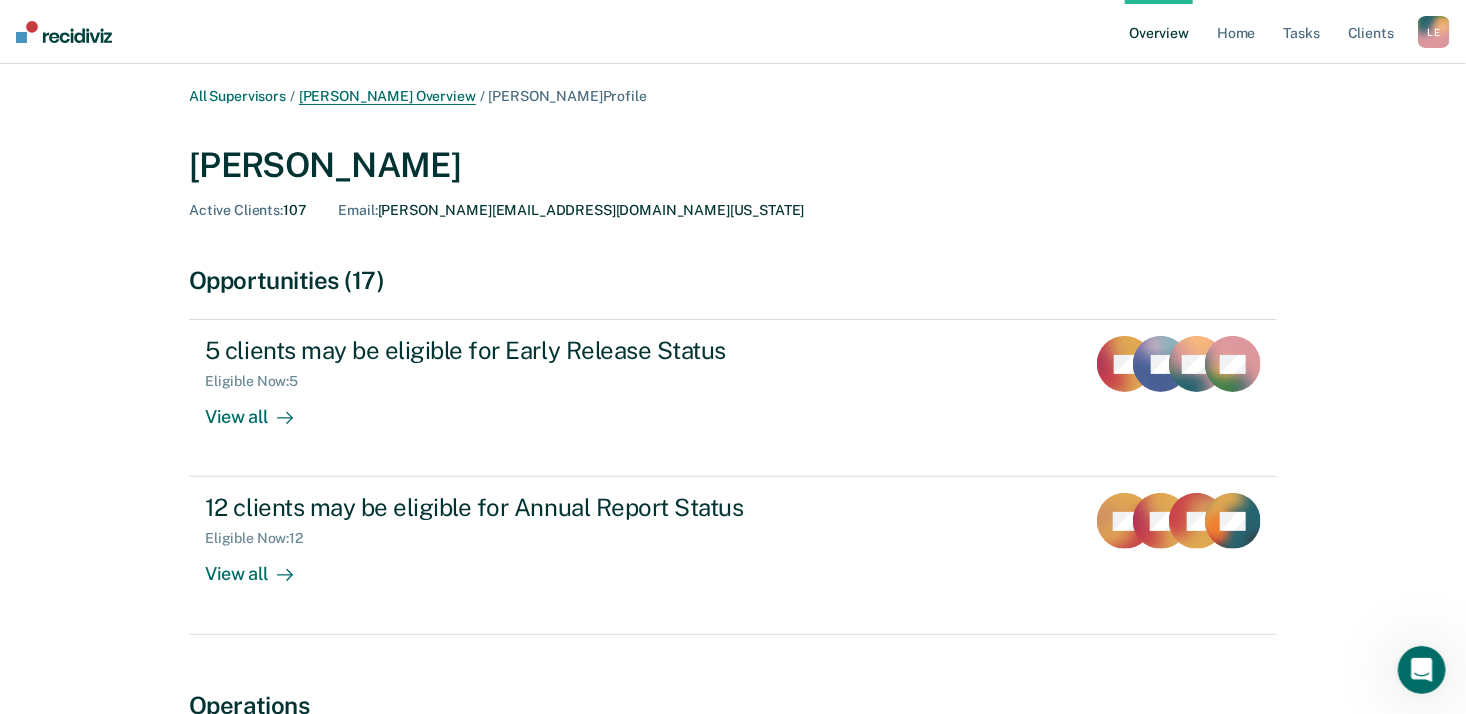 click on "[PERSON_NAME] Overview" at bounding box center [387, 96] 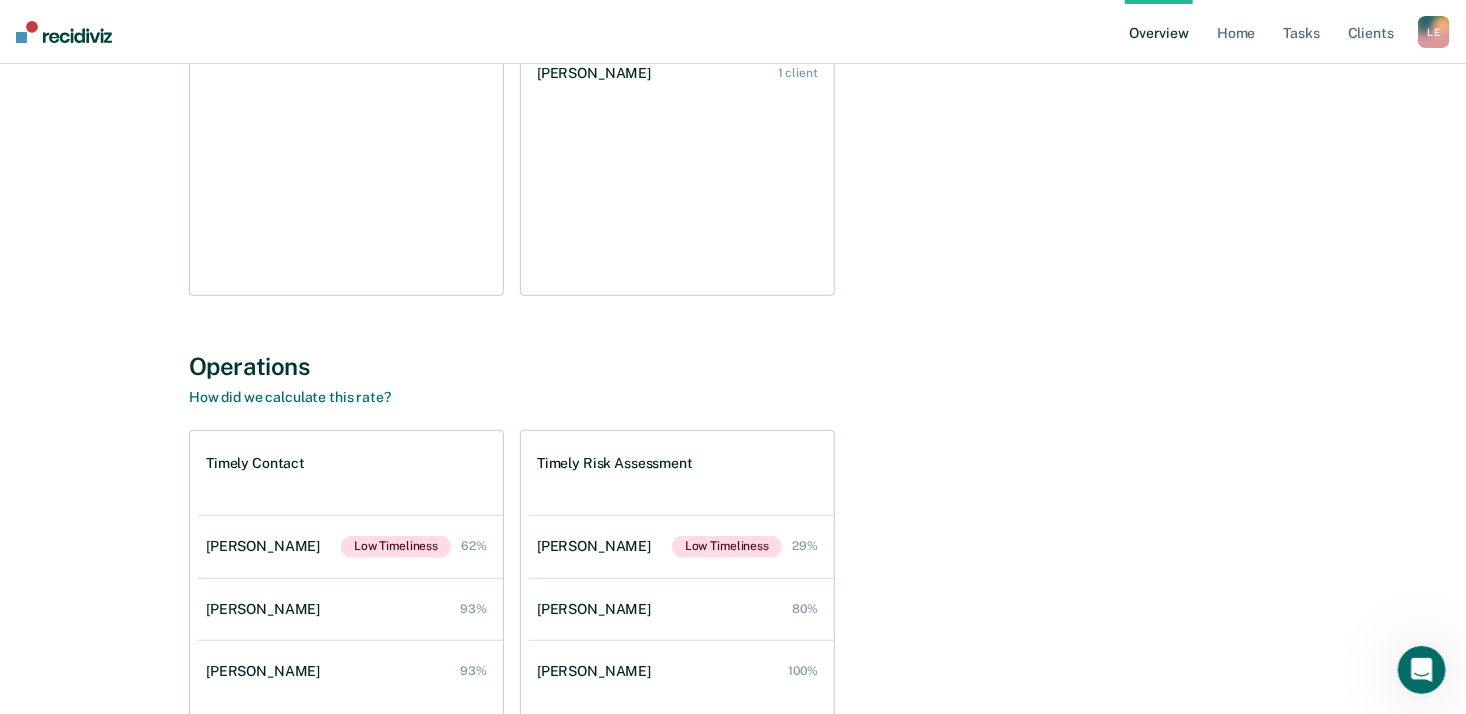scroll, scrollTop: 600, scrollLeft: 0, axis: vertical 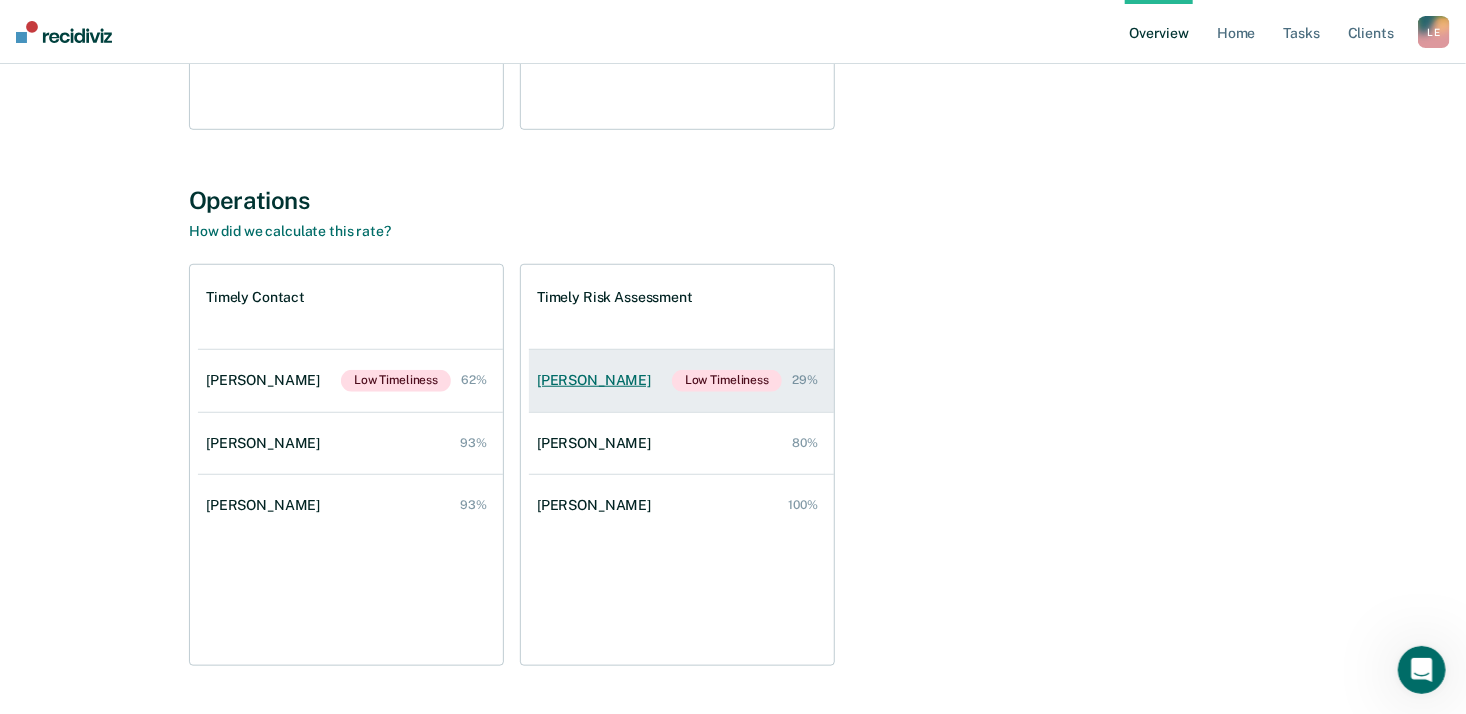 click on "[PERSON_NAME]" at bounding box center (598, 380) 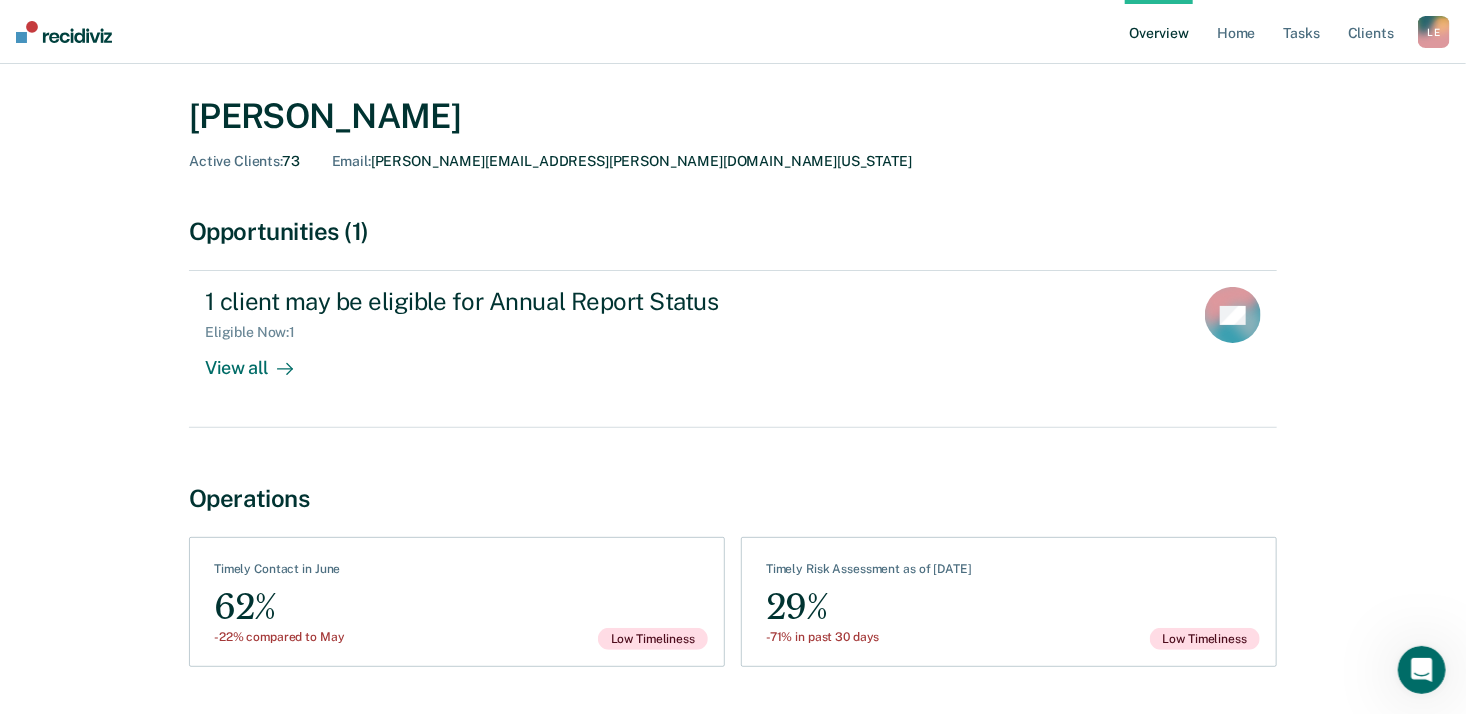scroll, scrollTop: 0, scrollLeft: 0, axis: both 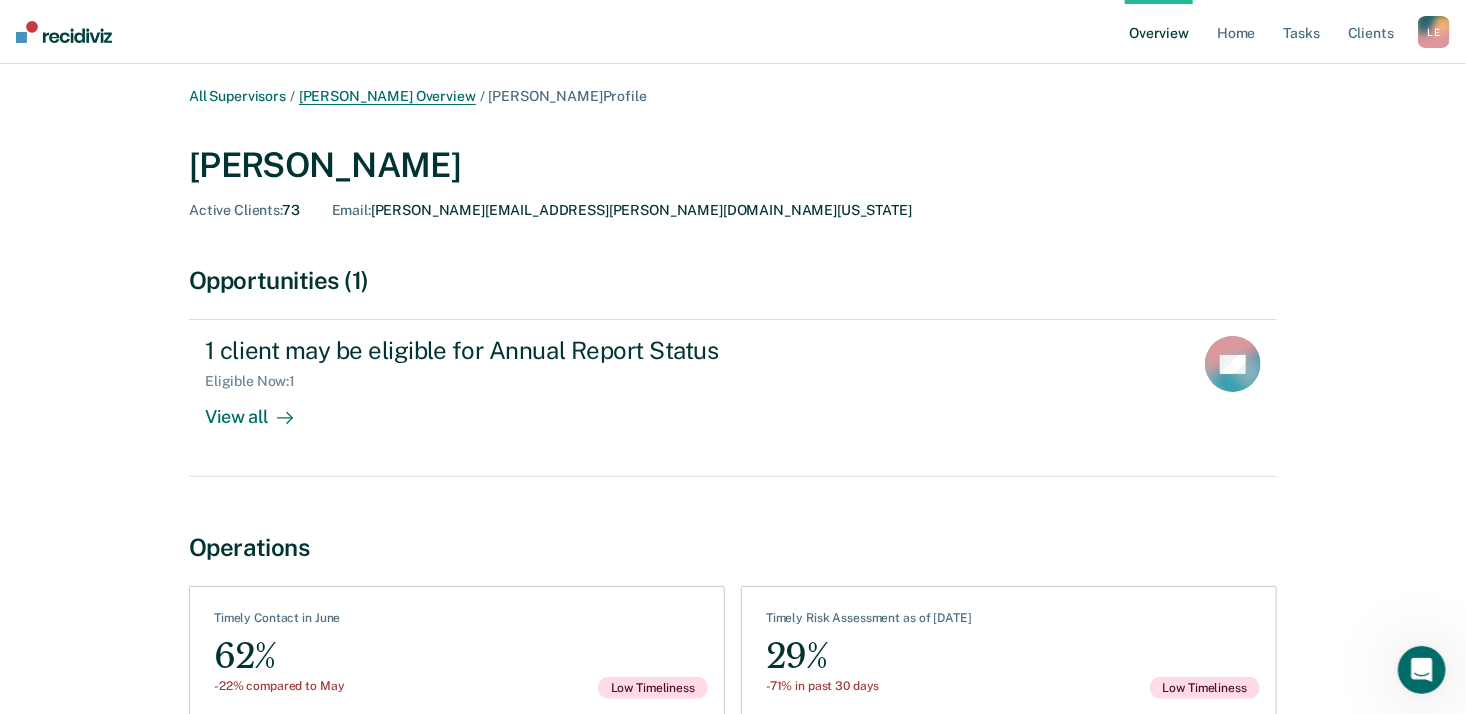 click on "All Supervisors / Latoya Eaden Overview / Sharita Ward  Profile Sharita Ward Active Clients :  73 Email :  SHARITA.PETRY@TDCJ.TEXAS.GOV Opportunities (1) 1 client may be eligible for Annual Report Status Eligible Now :  1 View all   KC Operations See Clients Timely Contact in June 62% -22% compared to May Low Timeliness See Assessments Timely Risk Assessment as of July 15 29% -71% in past 30 days Low Timeliness" at bounding box center [733, 422] 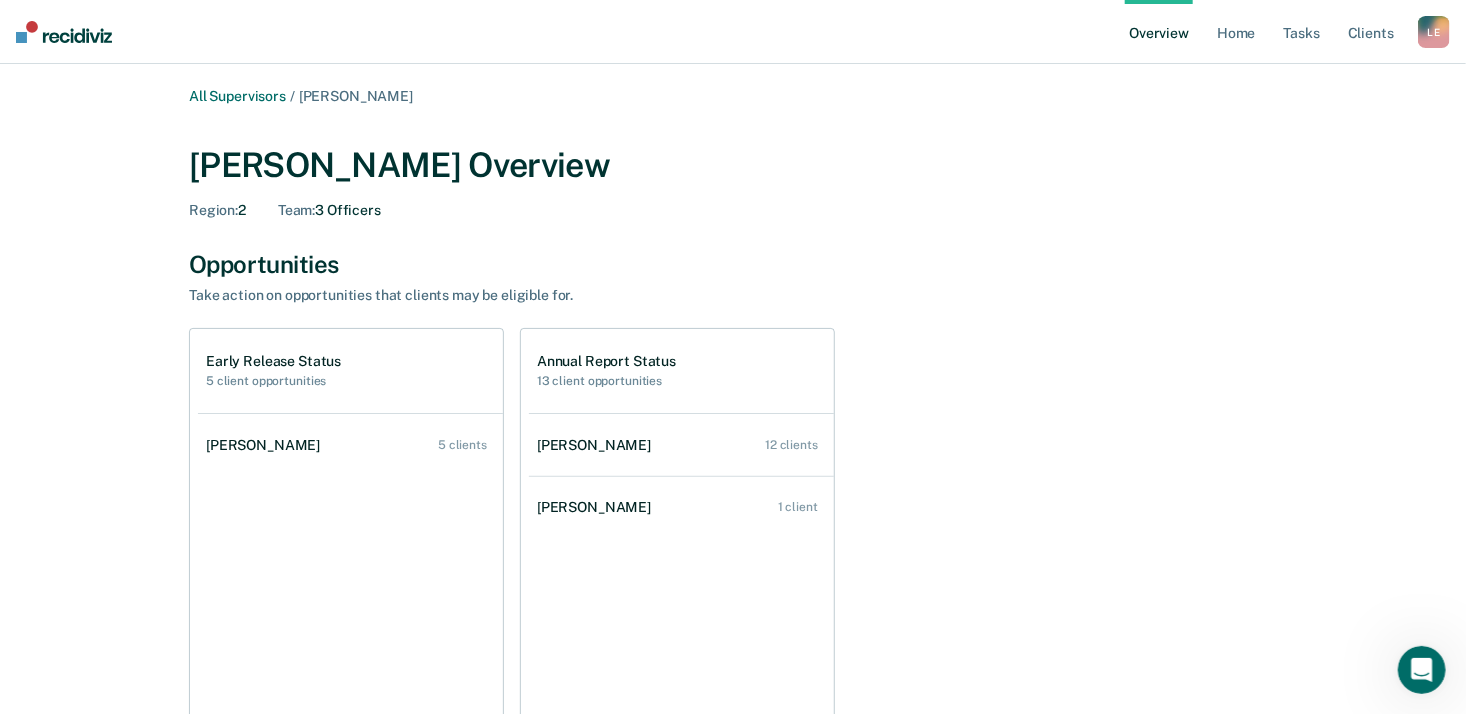 click on "All Supervisors / Latoya Eaden Latoya Eaden Overview Region :  2 Team :  3 Officers Opportunities Take action on opportunities that clients may be eligible for.   Early Release Status 5 client opportunities Lilian Doh   5 clients Annual Report Status 13 client opportunities Lilian Doh   12 clients Sharita Ward   1 client Operations   How did we calculate this rate? Timely Contact Sharita Ward Low Timeliness   62% Lilian Doh   93% Chelsie Woods   93% Timely Risk Assessment Sharita Ward Low Timeliness   29% Chelsie Woods   80% Lilian Doh   100%" at bounding box center [733, 697] 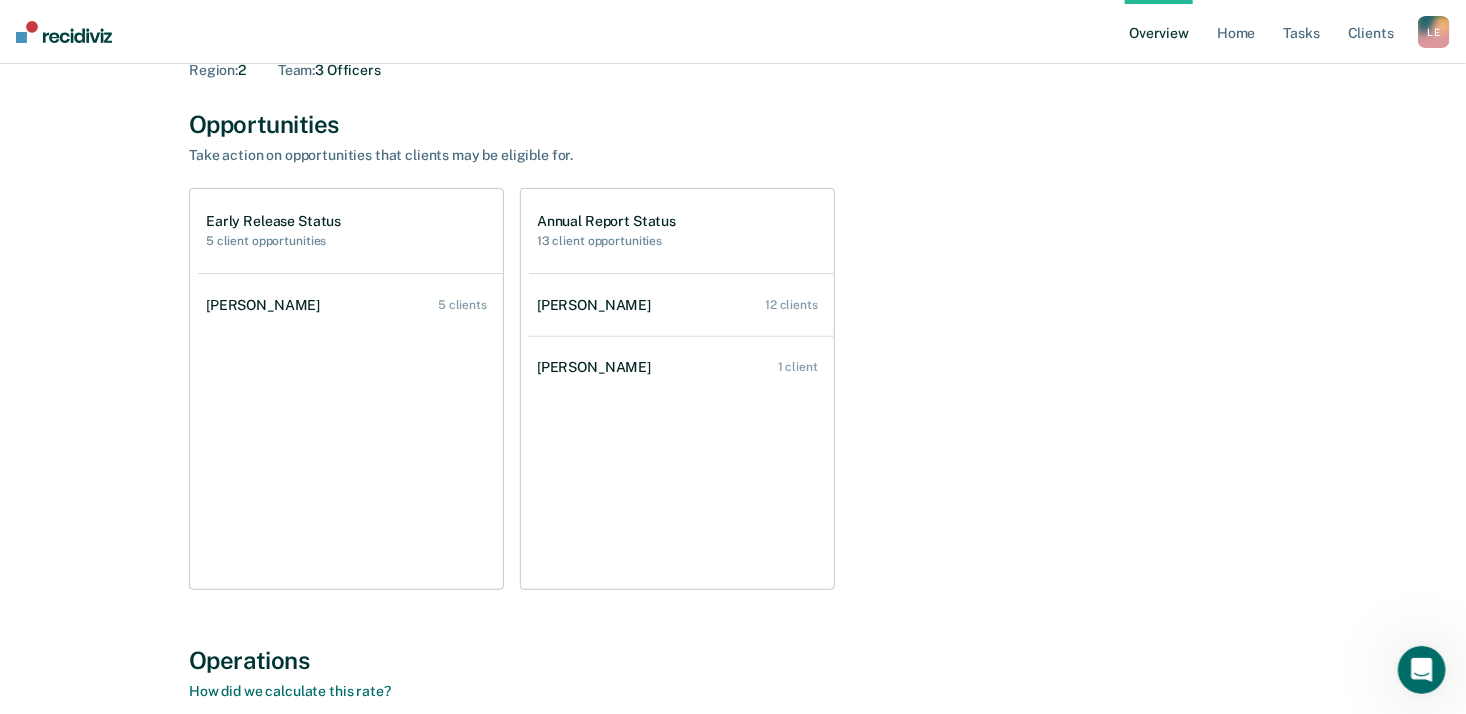 scroll, scrollTop: 0, scrollLeft: 0, axis: both 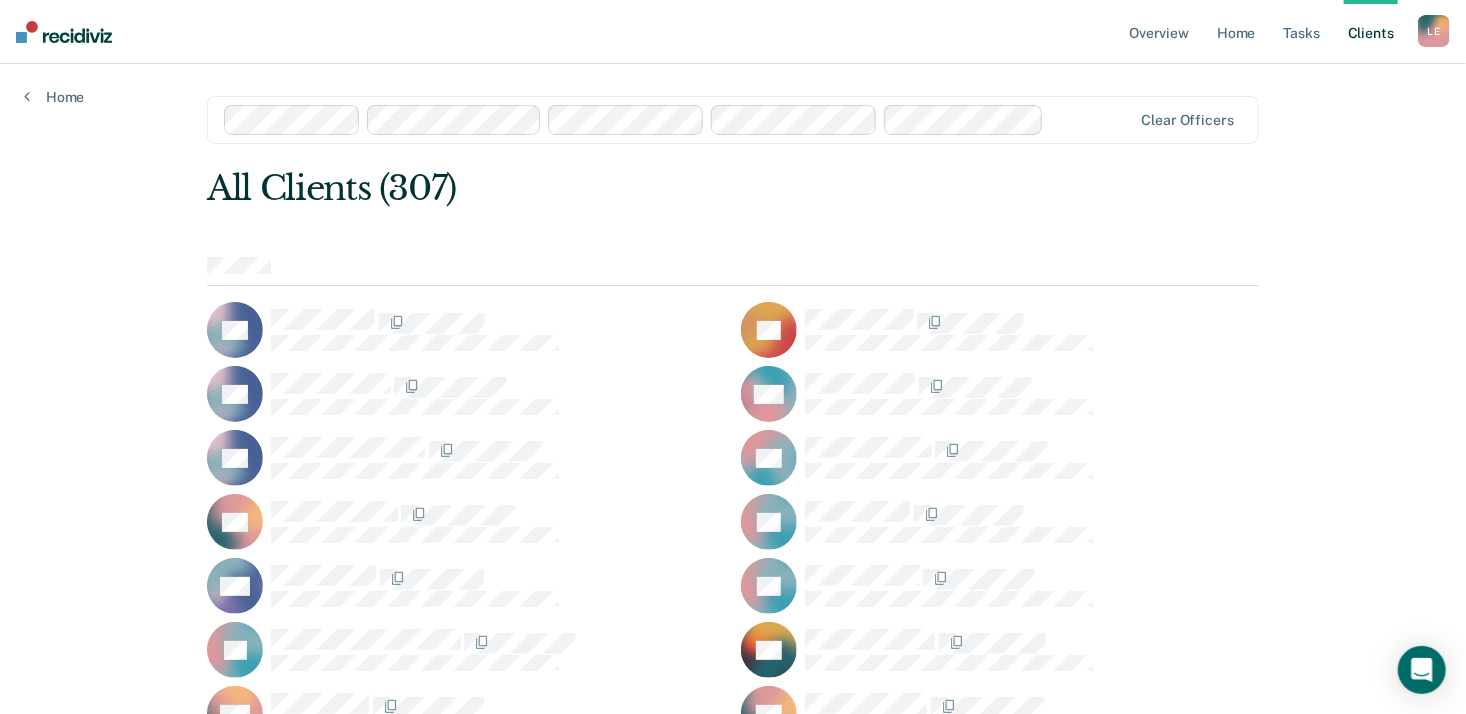 click on "L E" at bounding box center (1434, 31) 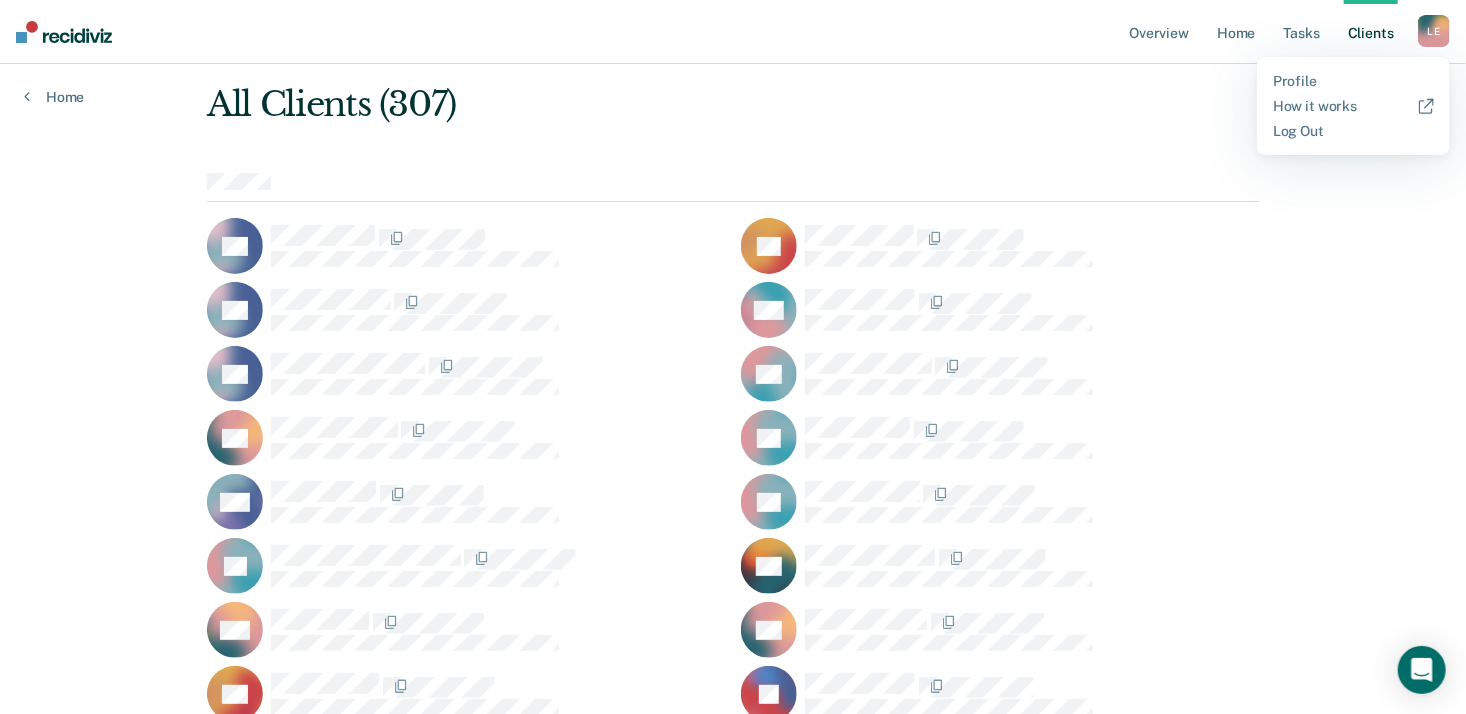 scroll, scrollTop: 0, scrollLeft: 0, axis: both 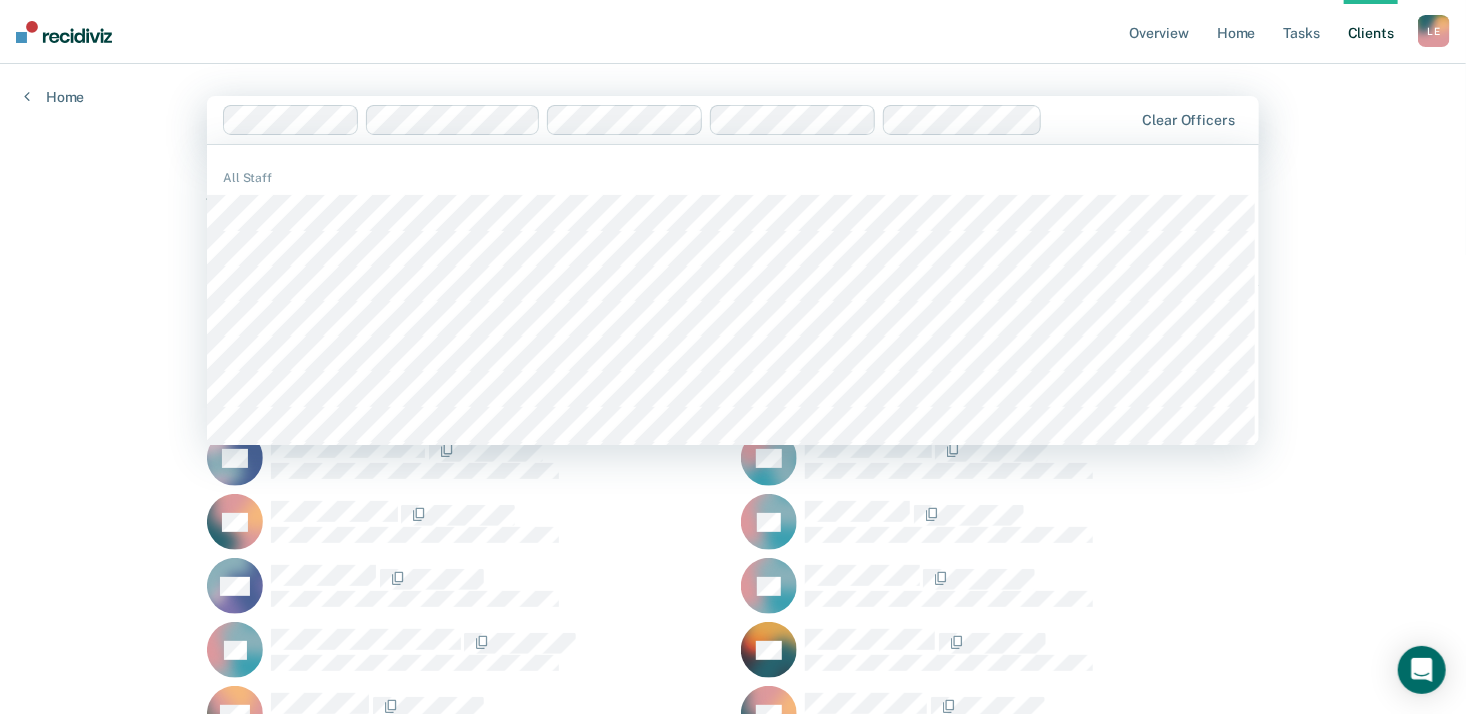 click on "Overview Home Tasks Client s [PERSON_NAME] L E Profile How it works Log Out Home 1123 results available. Use Up and Down to choose options, press Enter to select the currently focused option, press Escape to exit the menu, press Tab to select the option and exit the menu. Clear   officers All Staff All Clients (307) RA   PA   RA   MA   RA   SA   AB   LB   WB   LB   LB   HB   MB   AB   CB   JB   LB   TB   JC   EC   CC   RC   AD   TD   DD   AD   ME   LE   CF   AG   AG   CG   LG   MG   TG   CG   CG   MG   RG   [PERSON_NAME]   LH   RH   JH   KH   CH   AH   MH   FH   KH   JJ   HJ   AJ   KJ   NJ   AJ   CJ   AK   KL   MM   LM   LM   ZM   WM   LM   LM   MN   RN   CO   EO   AO   LO   CP   AP   RP   WP   CP   MP   TP   LP   DP   [PERSON_NAME]   RR   AR   AR   GR   WR   DR   JR   BS   VS   RS   MS   JS   MS   RS   TS   JS   RT   CW   TW   TW   KW   AW   TW   JW   LA   JB   EB   CB   RB   AB   EC   LC   KC   CC   CD   KD   TD   LE   TG   VG   JH   GH   MH   JH   MJ   RJ   DL   JL   GM   CM   MM   EM   RM   AM   JM   XM   KO   DP   BR" at bounding box center [733, 5368] 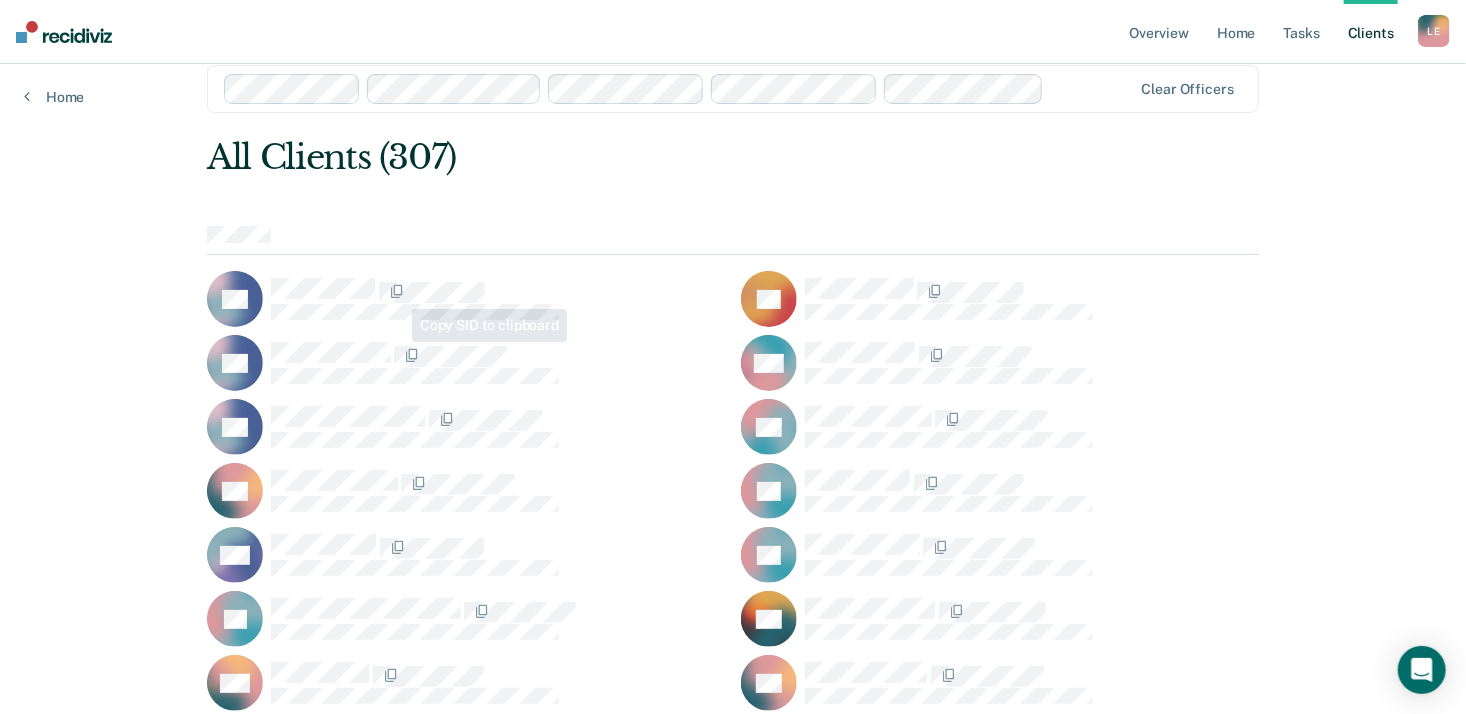 scroll, scrollTop: 0, scrollLeft: 0, axis: both 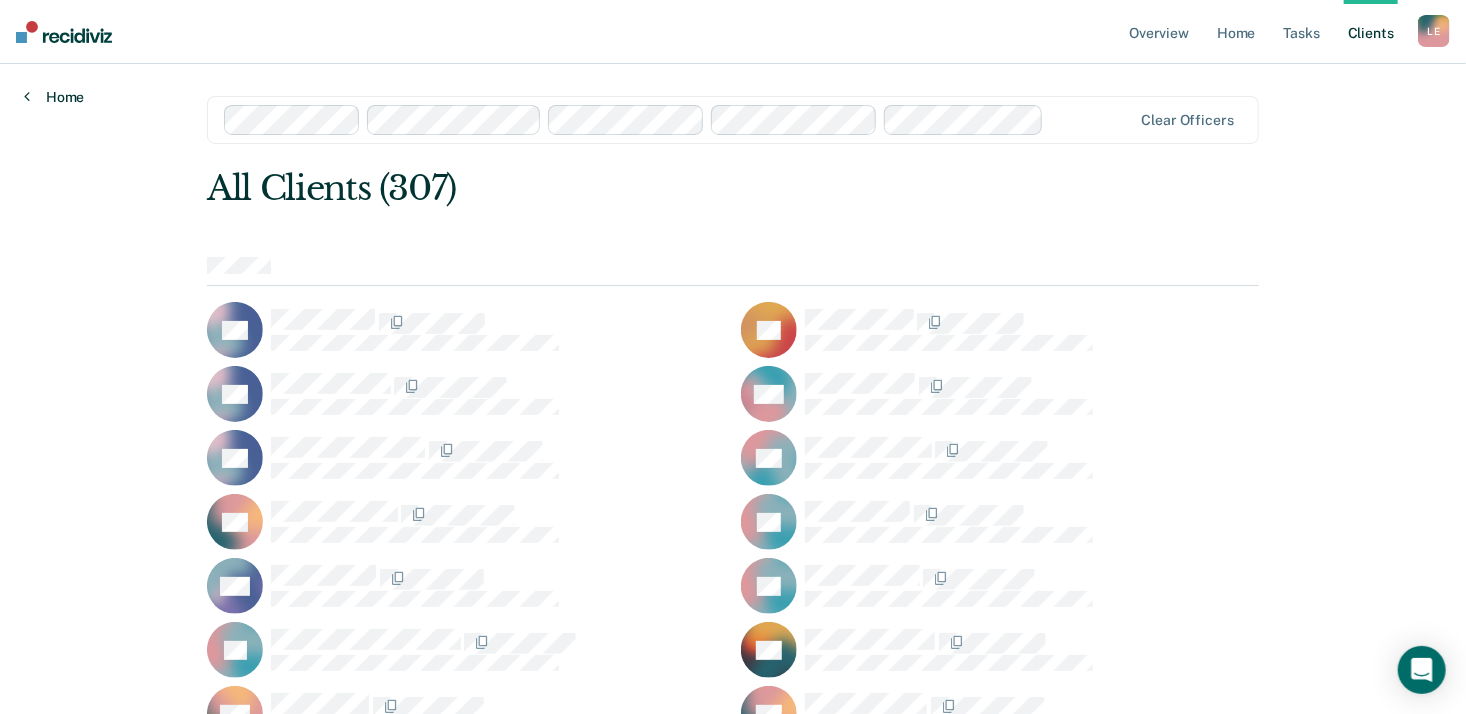 click on "Home" at bounding box center [54, 97] 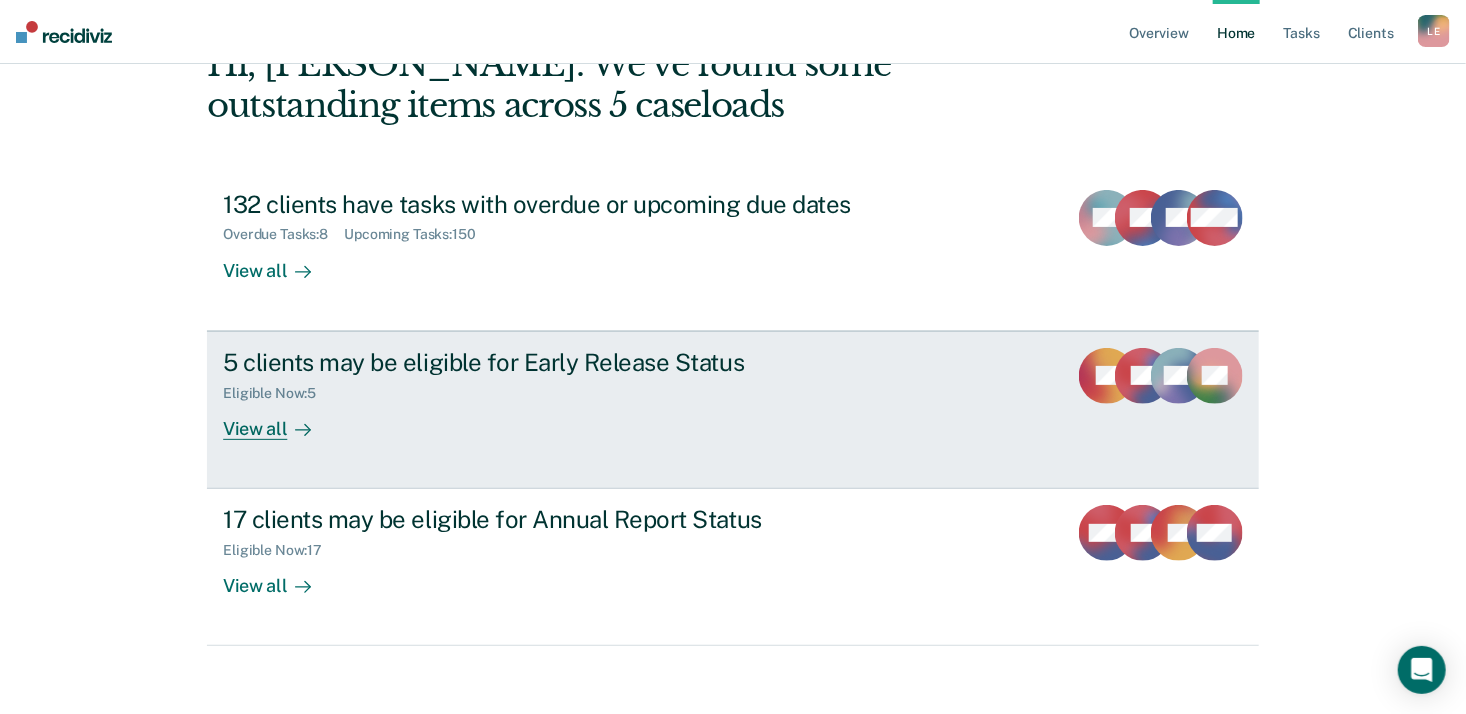 scroll, scrollTop: 135, scrollLeft: 0, axis: vertical 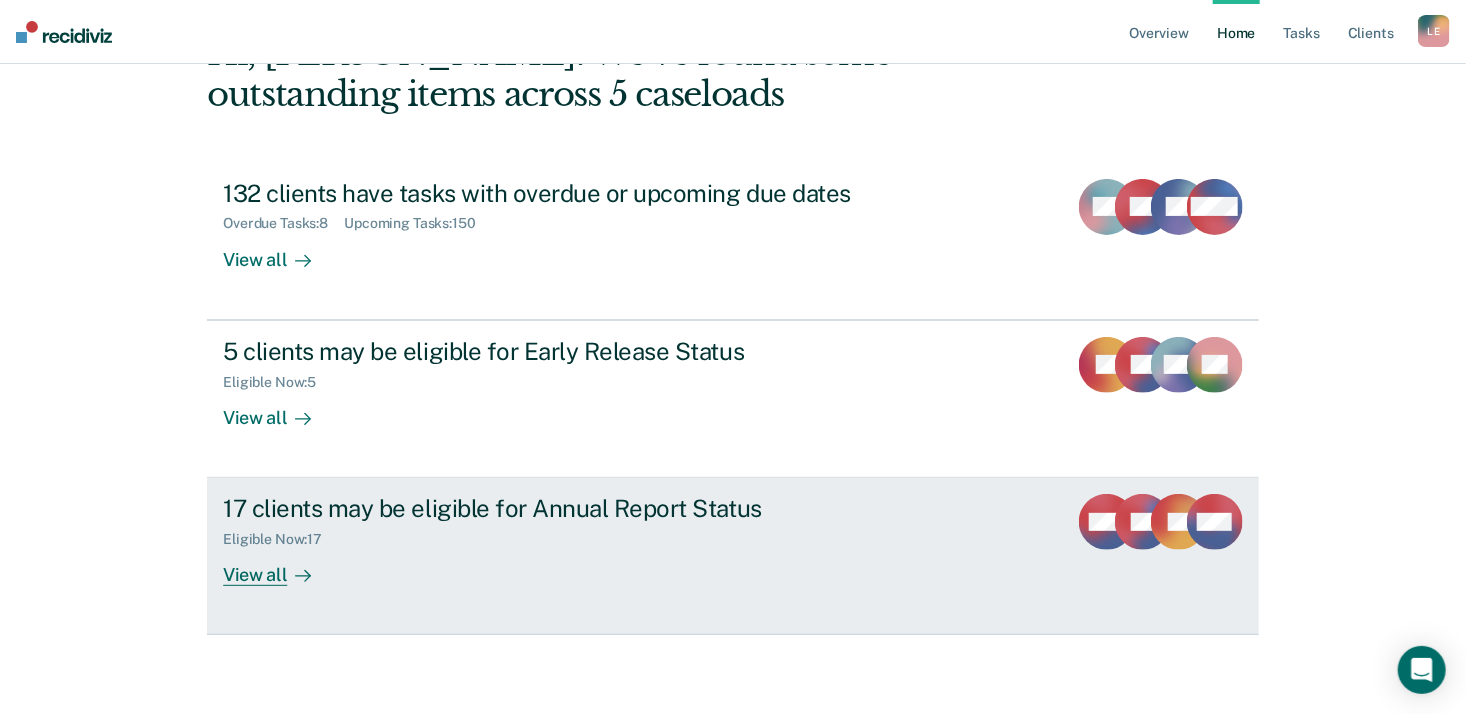 click on "17 clients may be eligible for Annual Report Status" at bounding box center (574, 508) 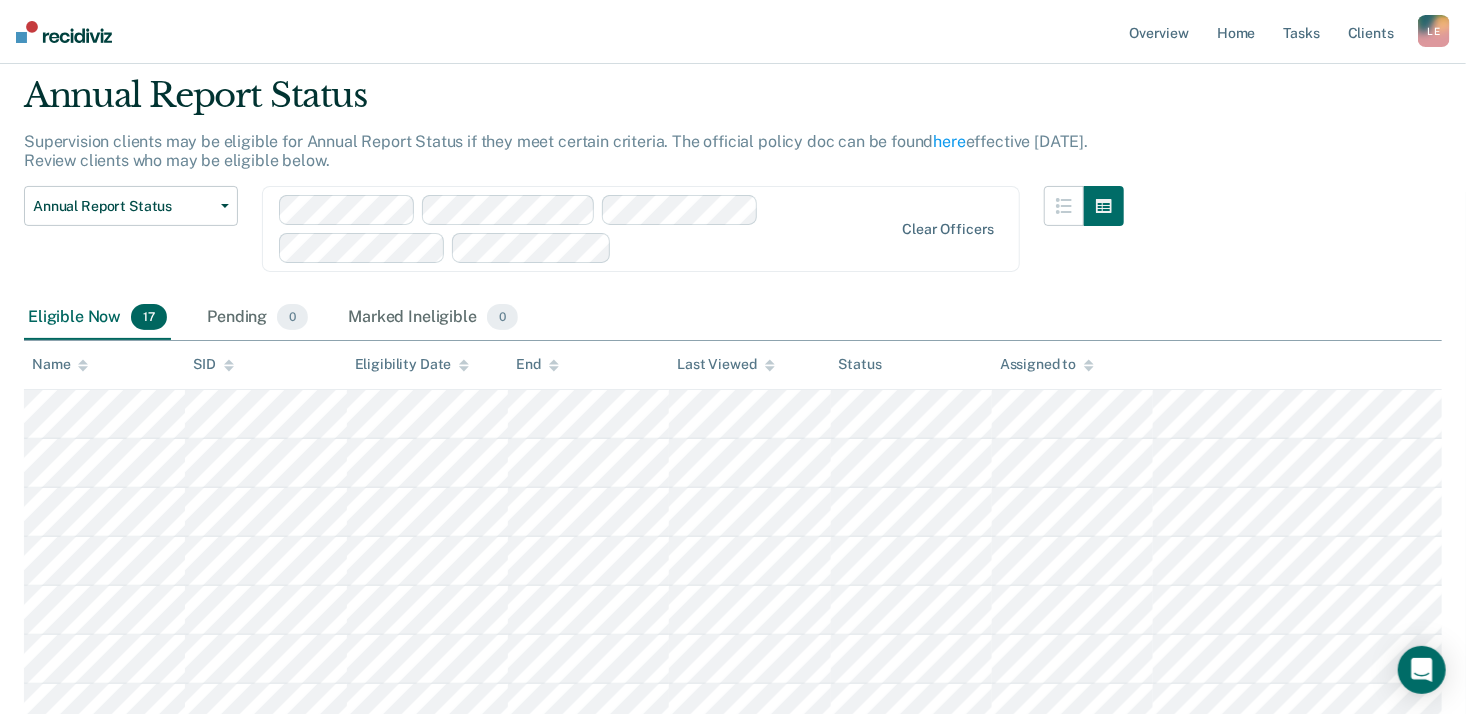 scroll, scrollTop: 0, scrollLeft: 0, axis: both 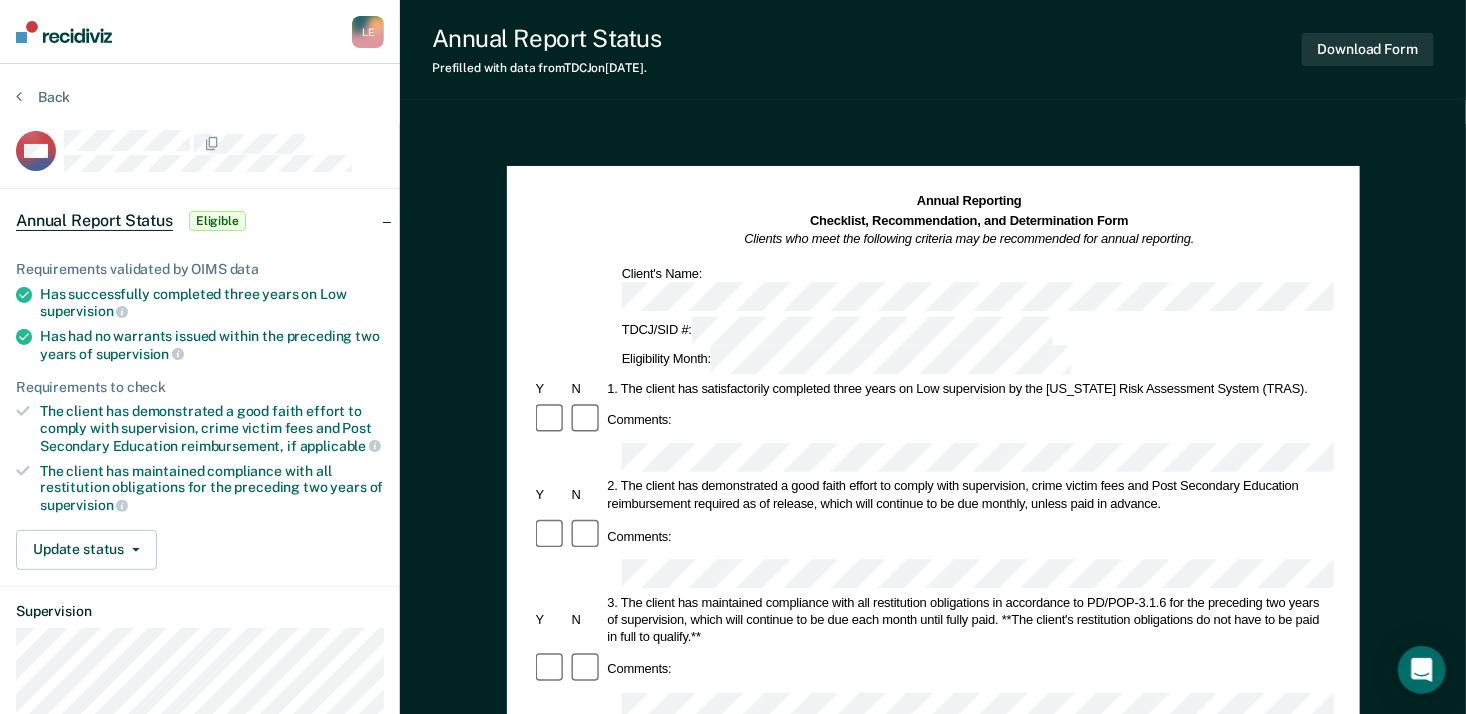 click on "L E" at bounding box center (368, 32) 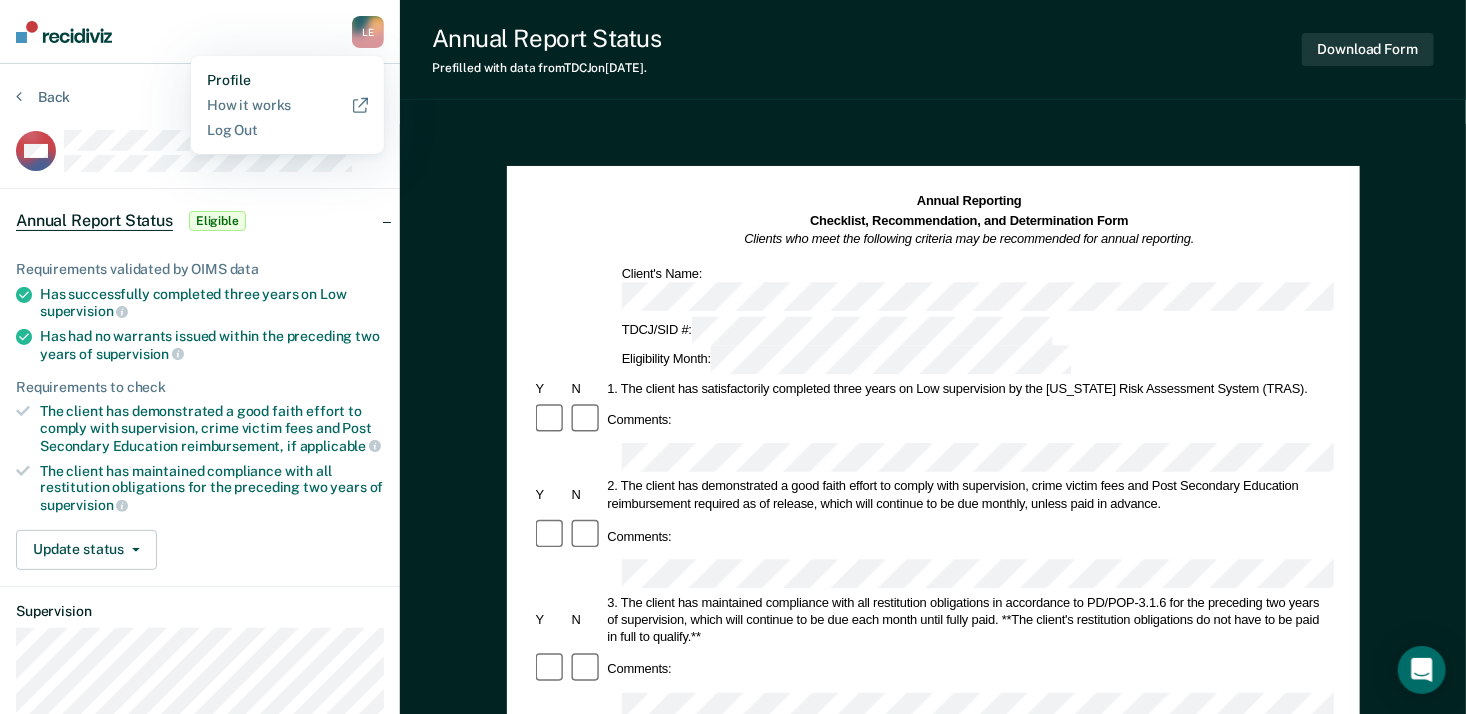 click on "Profile" at bounding box center (287, 80) 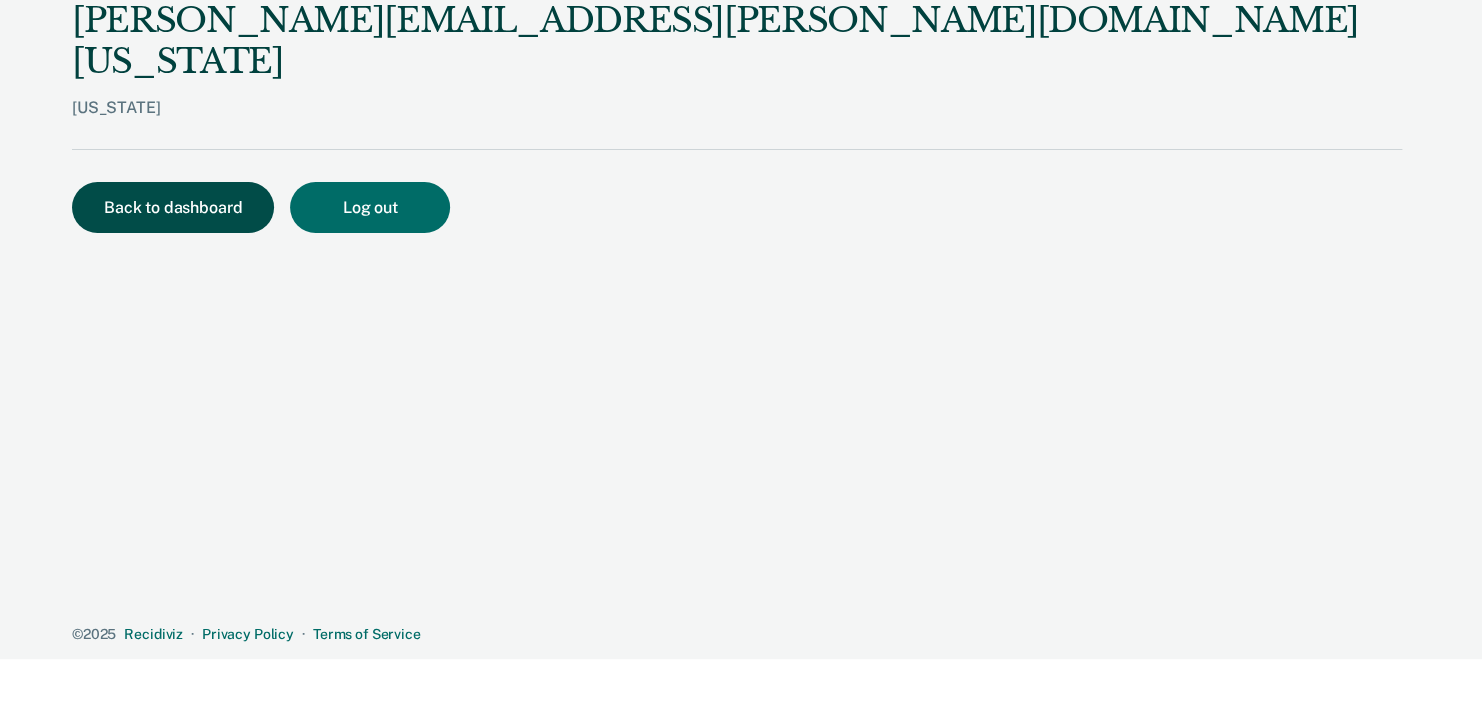 click on "Back to dashboard" at bounding box center [173, 207] 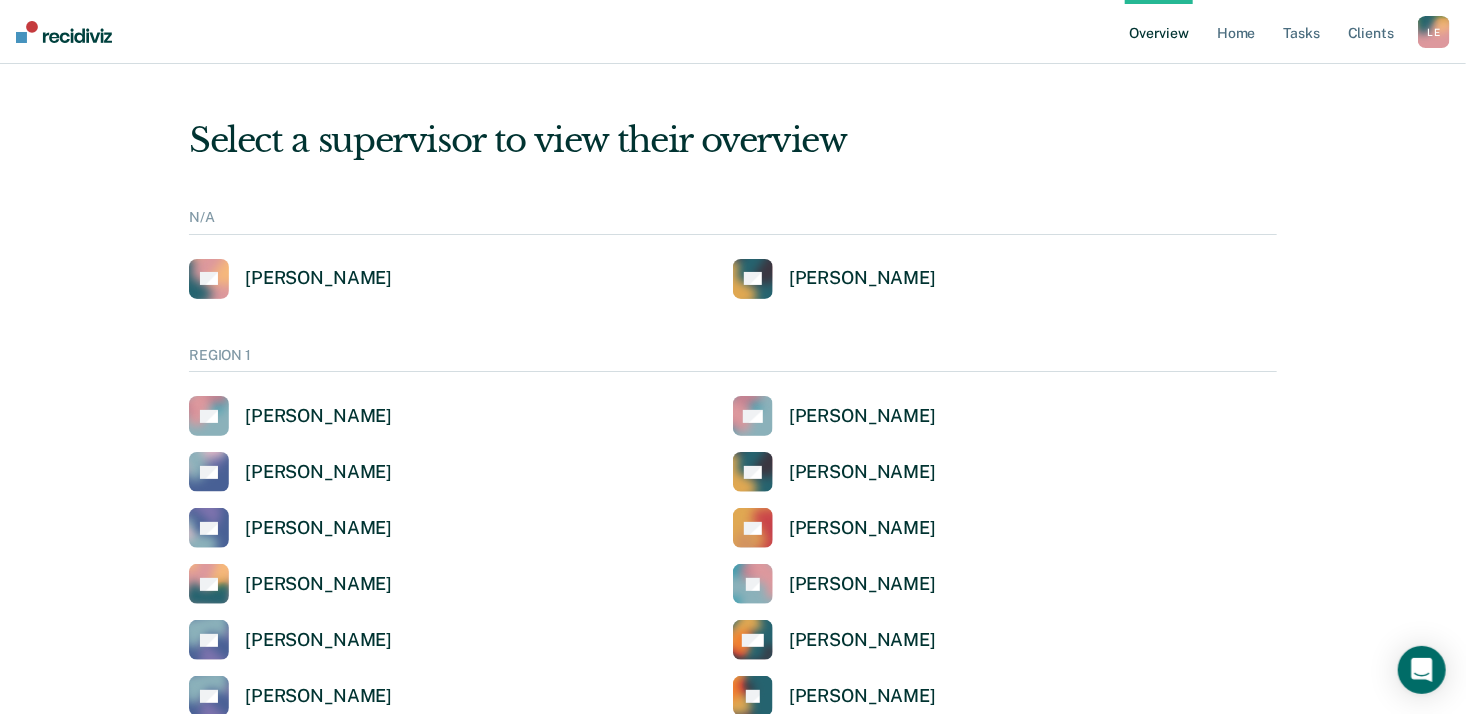 click on "L E" at bounding box center [1434, 32] 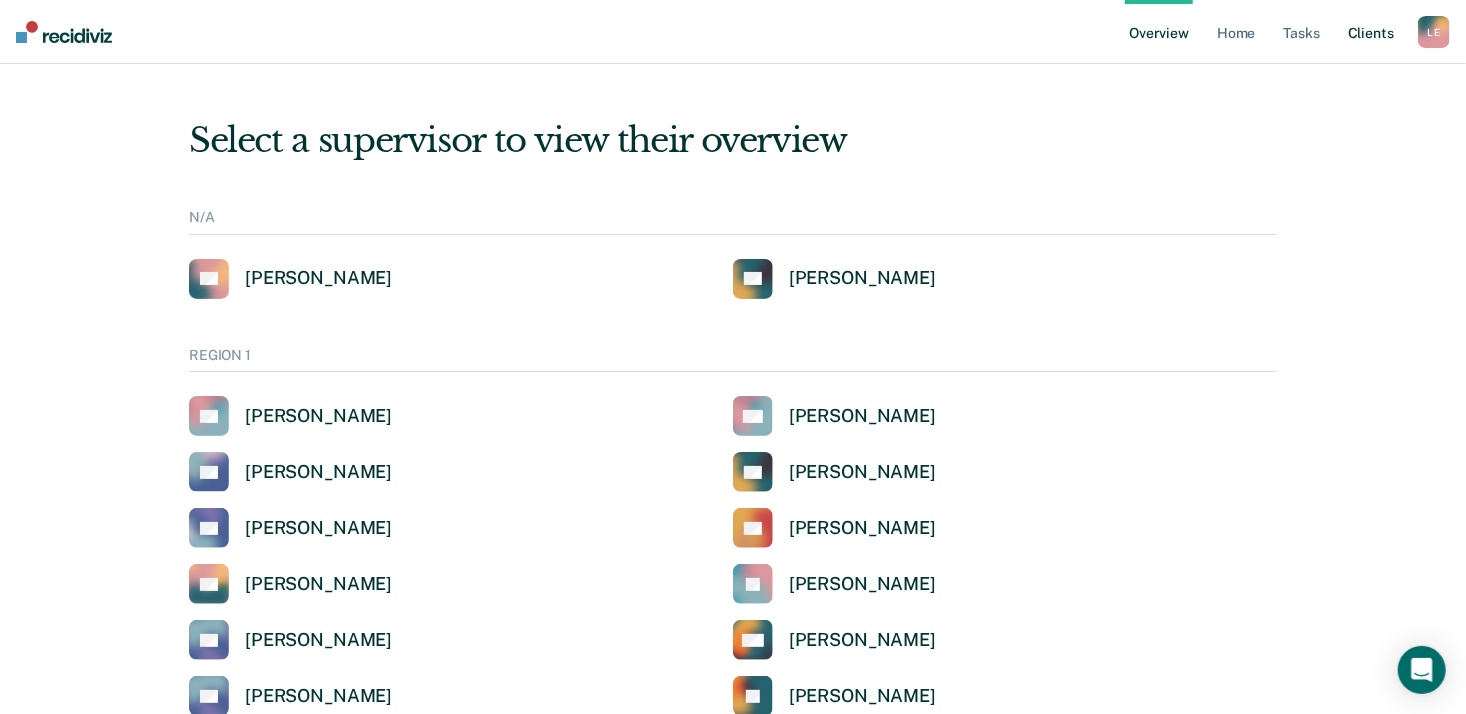 click on "Client s" at bounding box center [1371, 32] 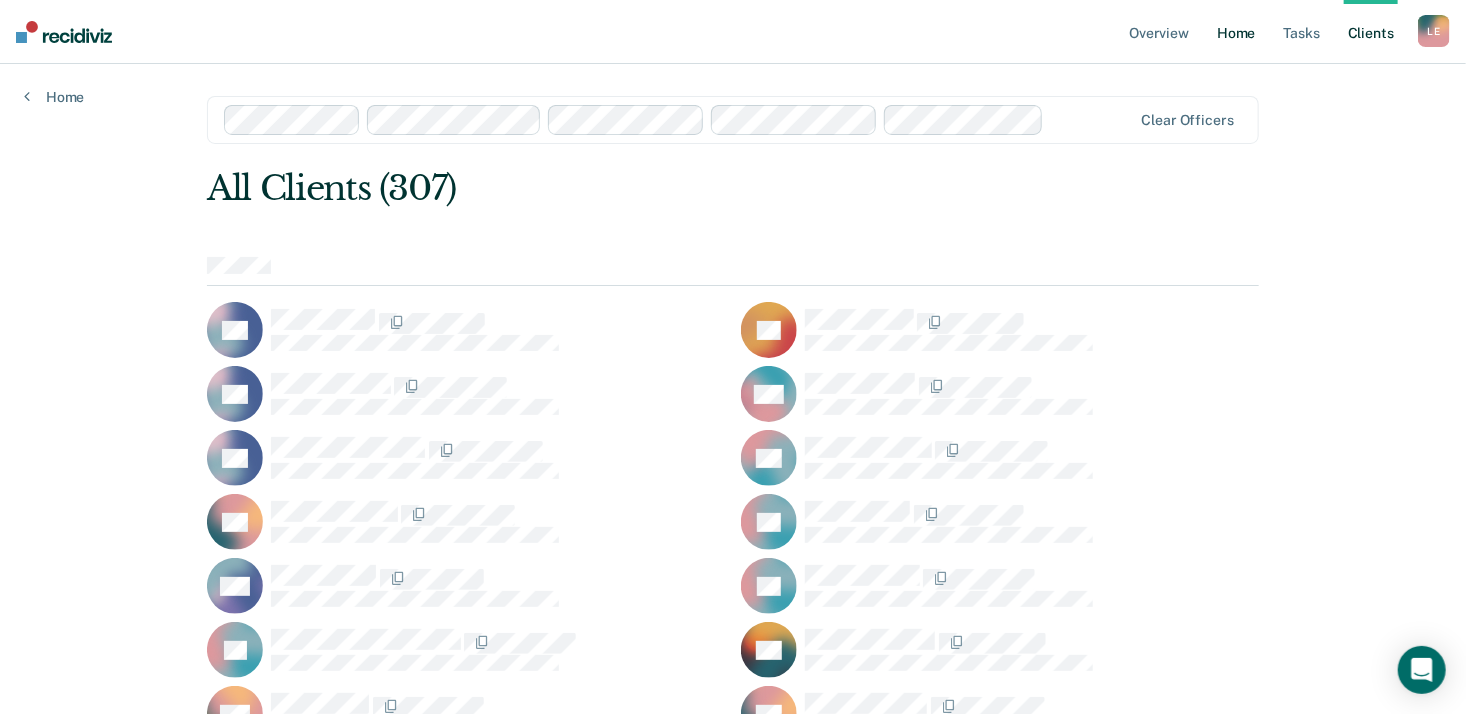 click on "Home" at bounding box center (1236, 32) 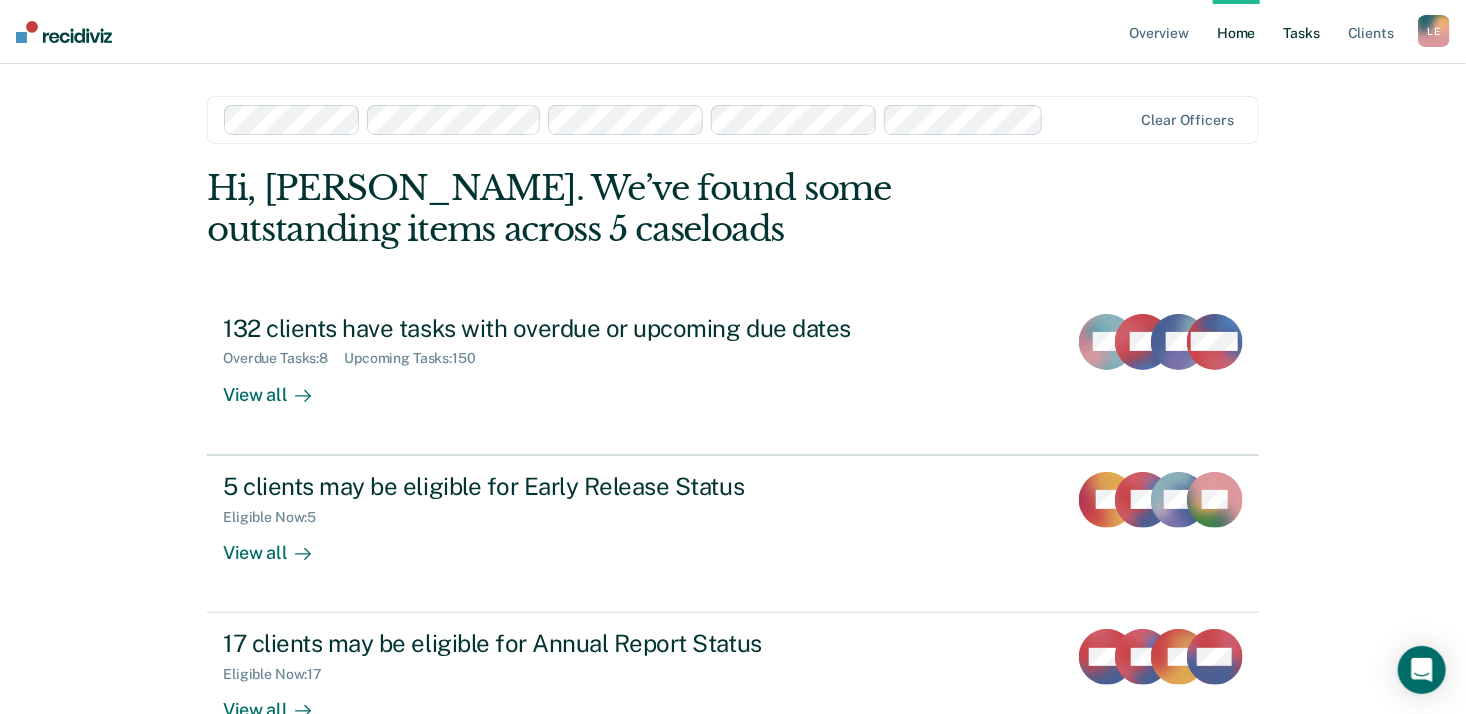 click on "Tasks" at bounding box center (1302, 32) 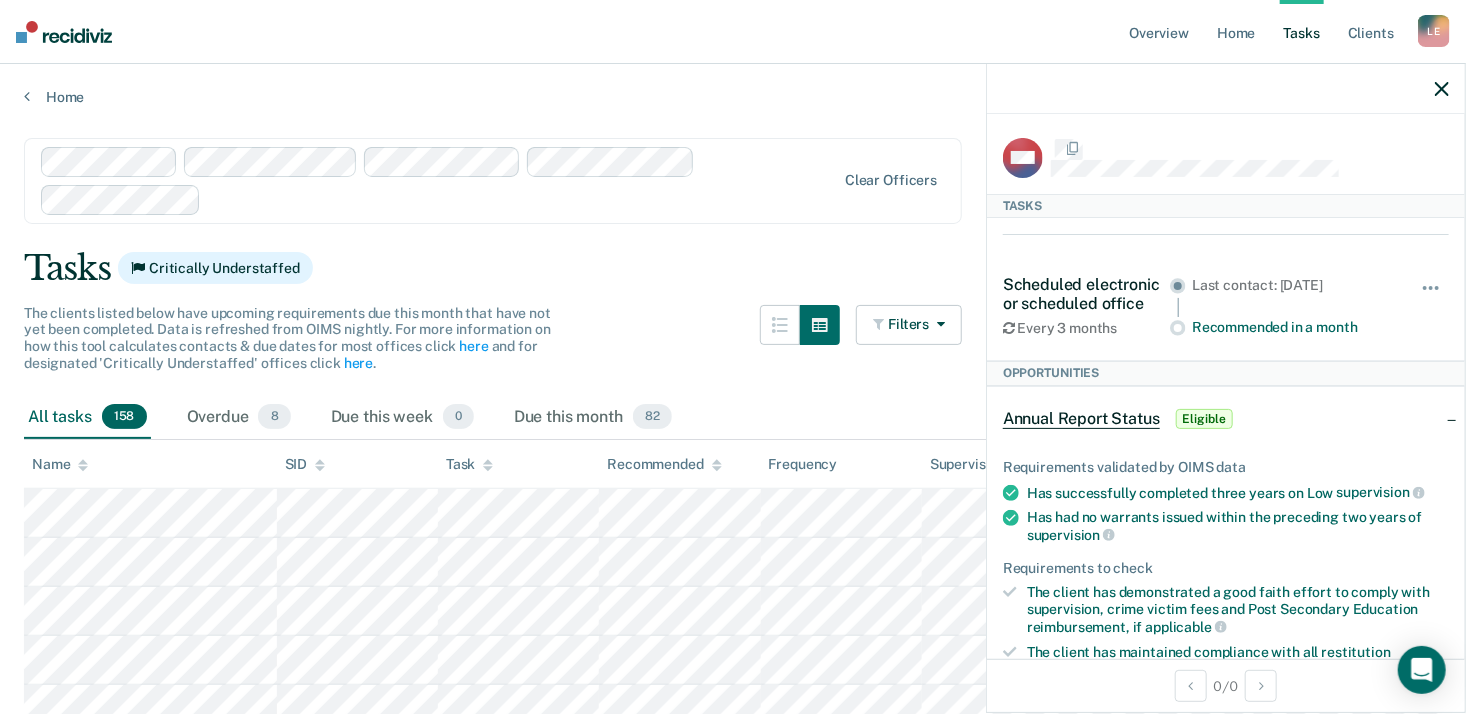 click on "Tasks" at bounding box center (1302, 32) 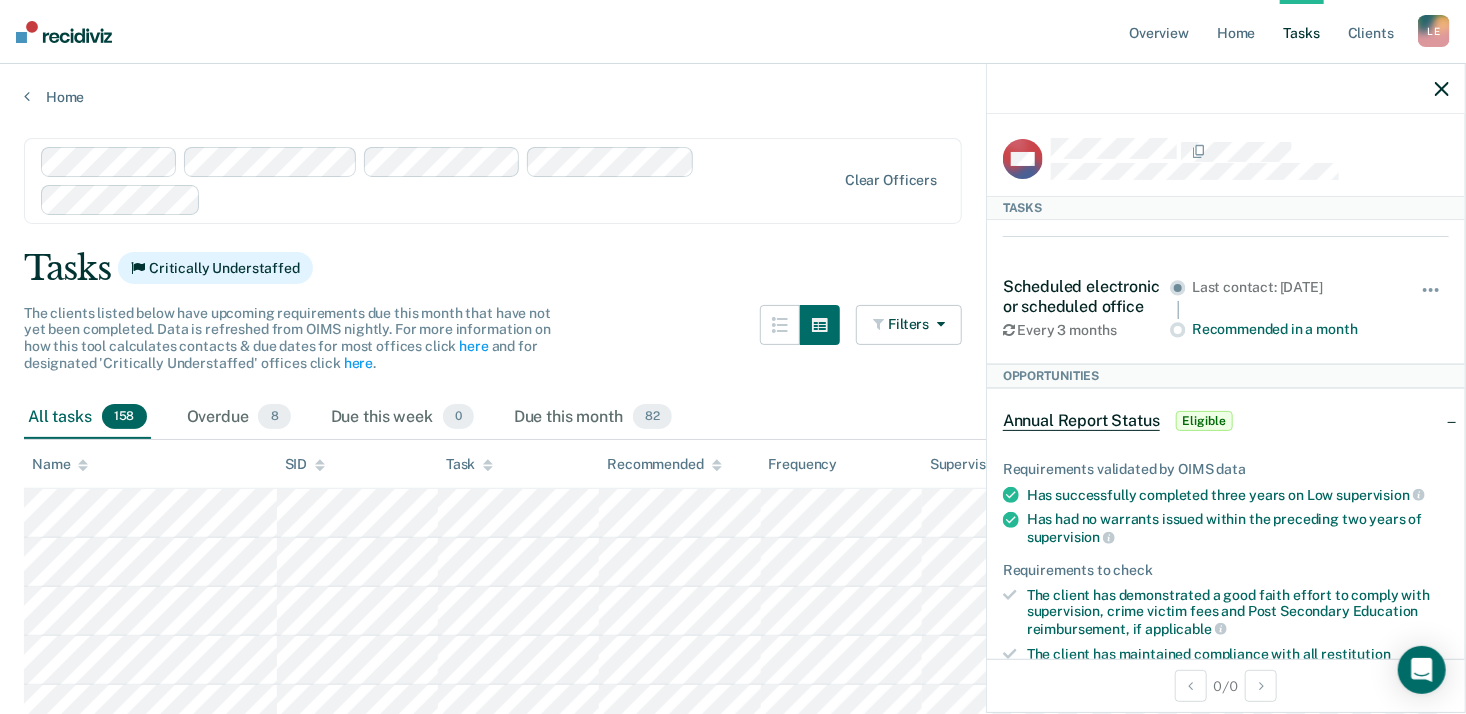 click on "Tasks" at bounding box center [1302, 32] 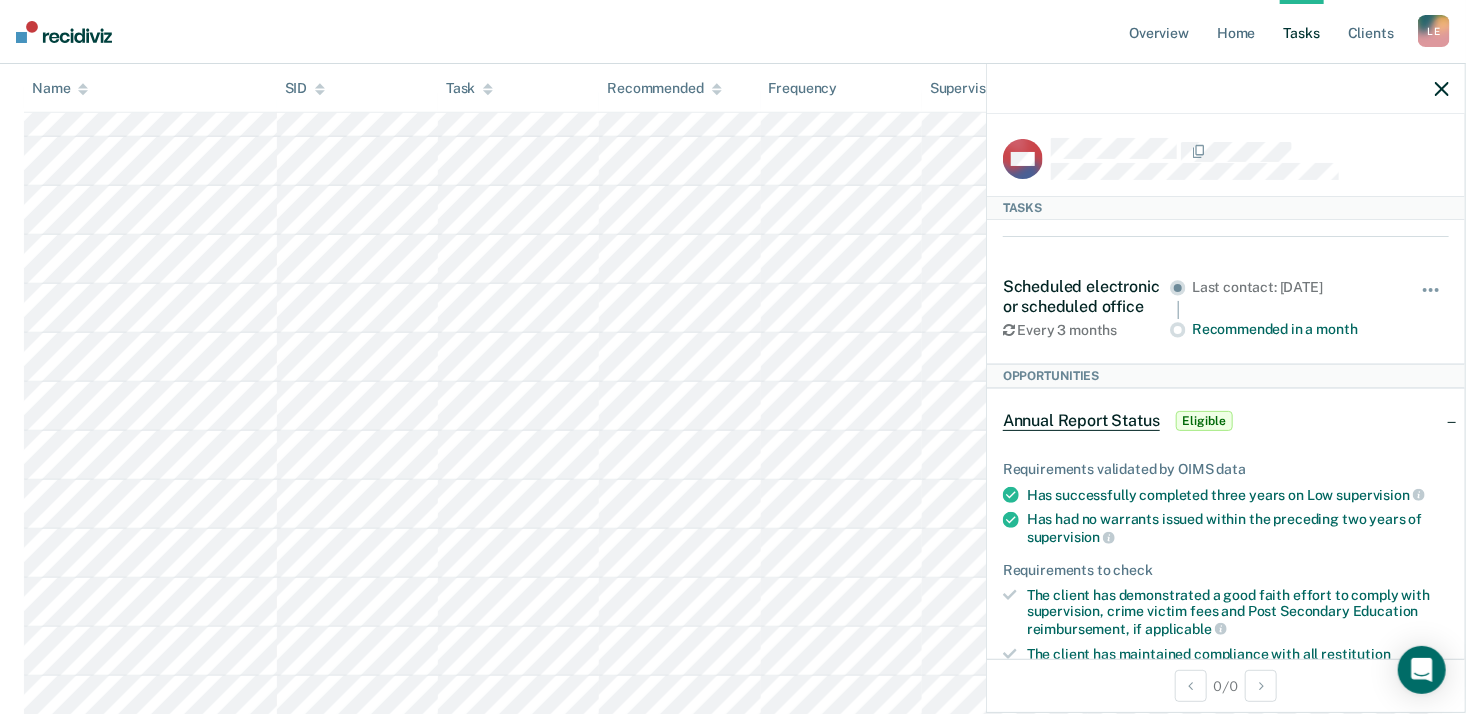 scroll, scrollTop: 400, scrollLeft: 0, axis: vertical 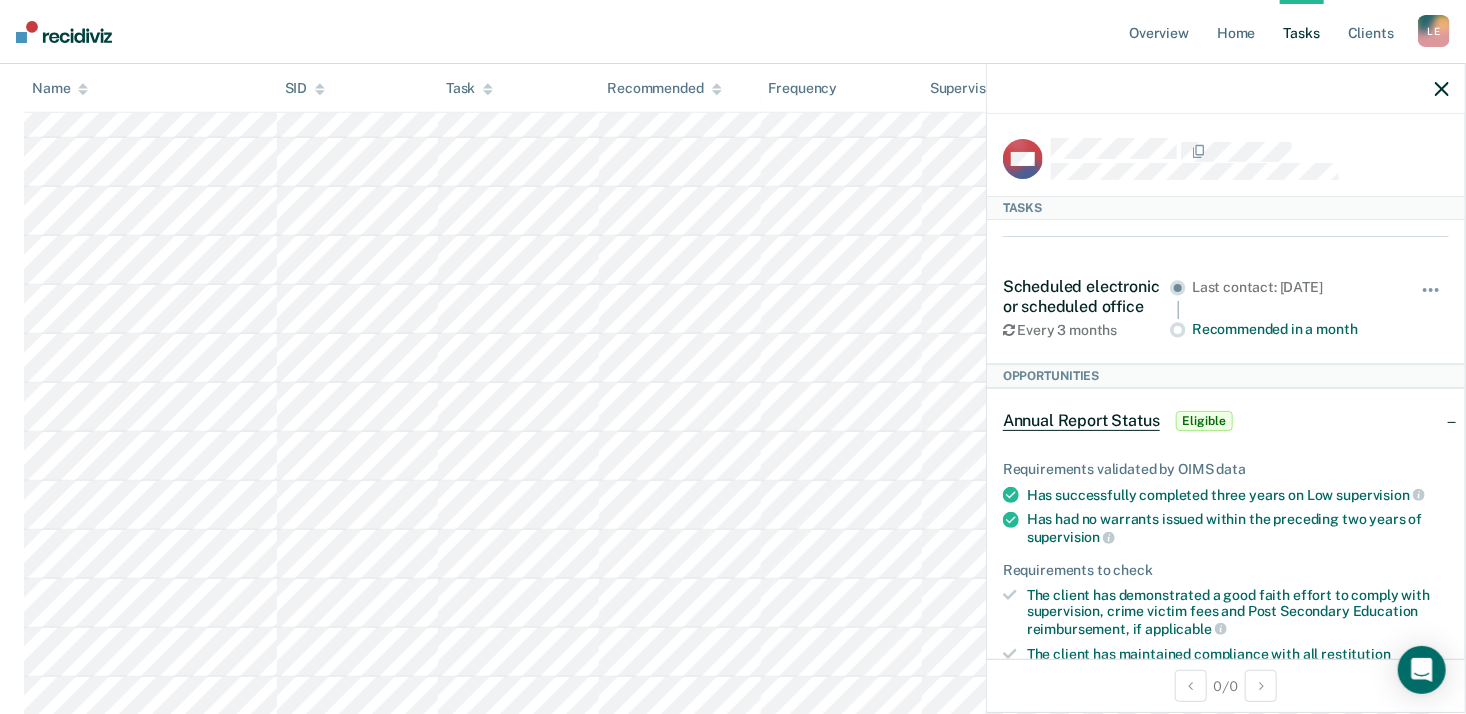 click 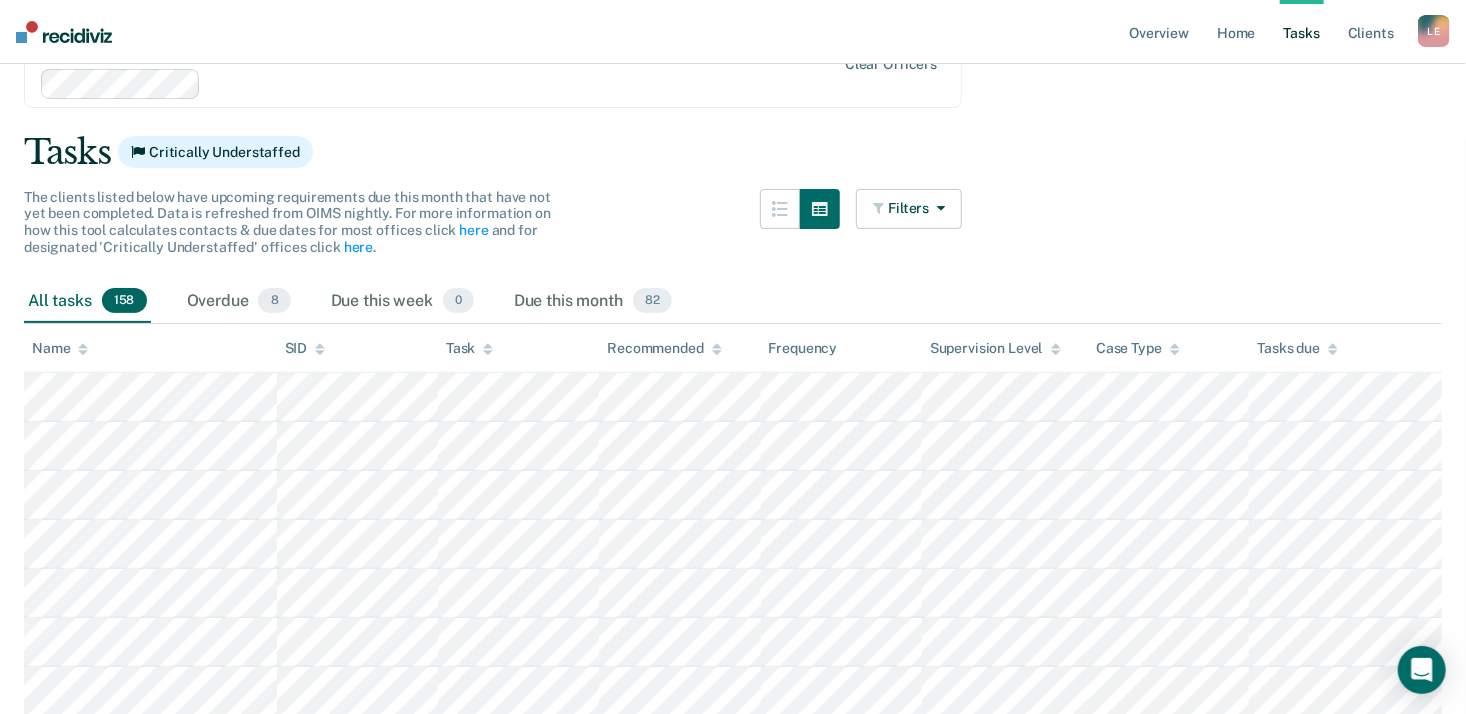 scroll, scrollTop: 0, scrollLeft: 0, axis: both 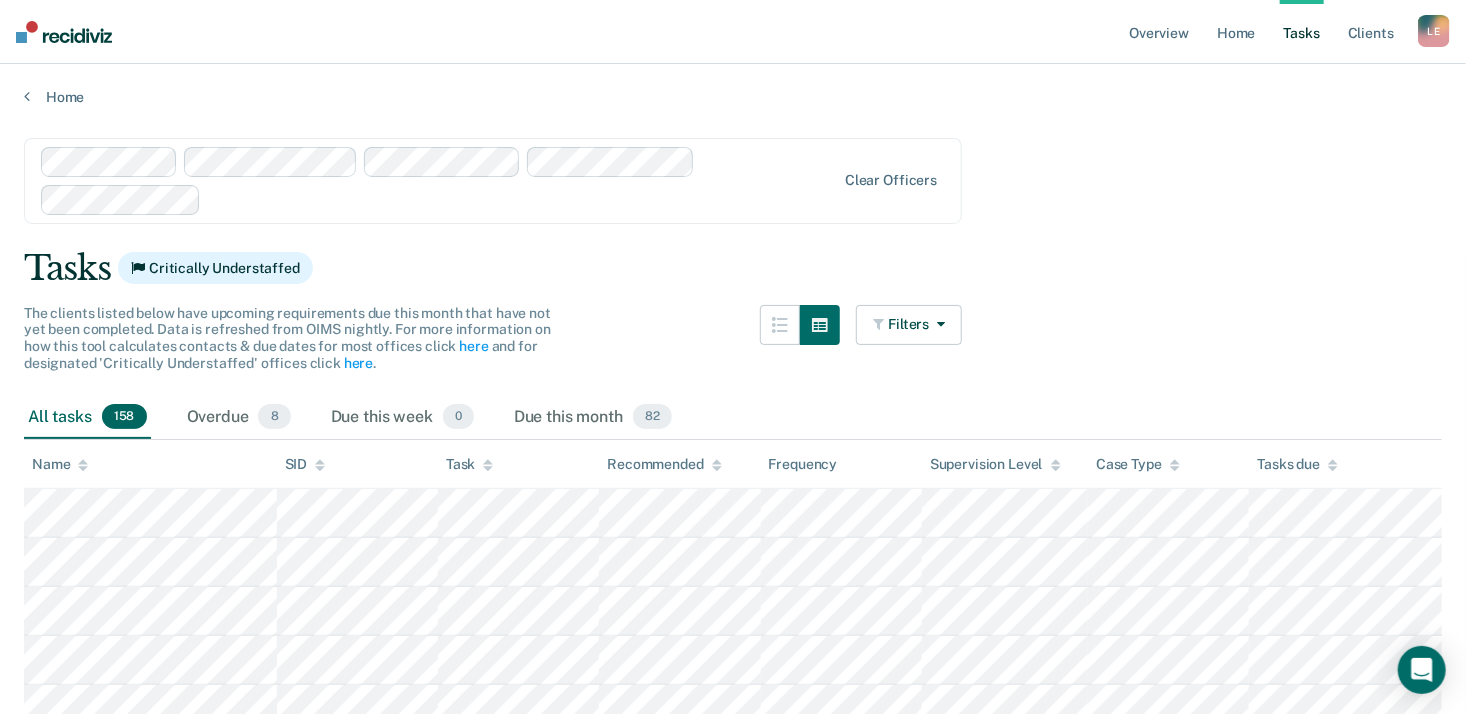 click on "Clear   officers Tasks Critically Understaffed The clients listed below have upcoming requirements due this month that have not yet been completed. Data is refreshed from OIMS nightly. For more information on how this tool calculates contacts & due dates for most offices click   here   and for designated 'Critically Understaffed' offices click   here .  Filters Contact Type Collateral Contact 0 ONLY Home Contact, Sch. 49 ONLY Home Contact, Unsch. 0 ONLY Home Contact, Misc. 6 ONLY In-Custody Contact 31 ONLY Office Contact 28 ONLY Field Contact, Sch. 2 ONLY Field Contact, Unsch. 0 ONLY Electronic Contact, Sch. 0 ONLY Electronic Contact, Unsch. 0 ONLY Electronic or Office Contact 25 ONLY Generic Contact 6 ONLY Assessments 11 ONLY Supervision Level Annual 0 ONLY Low 8 ONLY Low-Moderate 25 ONLY Moderate 20 ONLY High 67 ONLY In-custody 31 ONLY Case Type Regular 62 ONLY Annual 0 ONLY Sex offender 0 ONLY Substance abuse - phase 1 0 ONLY Substance abuse - phase 2 78 ONLY Substance abuse - phase 3 17 ONLY Mentally ill" at bounding box center [733, 4205] 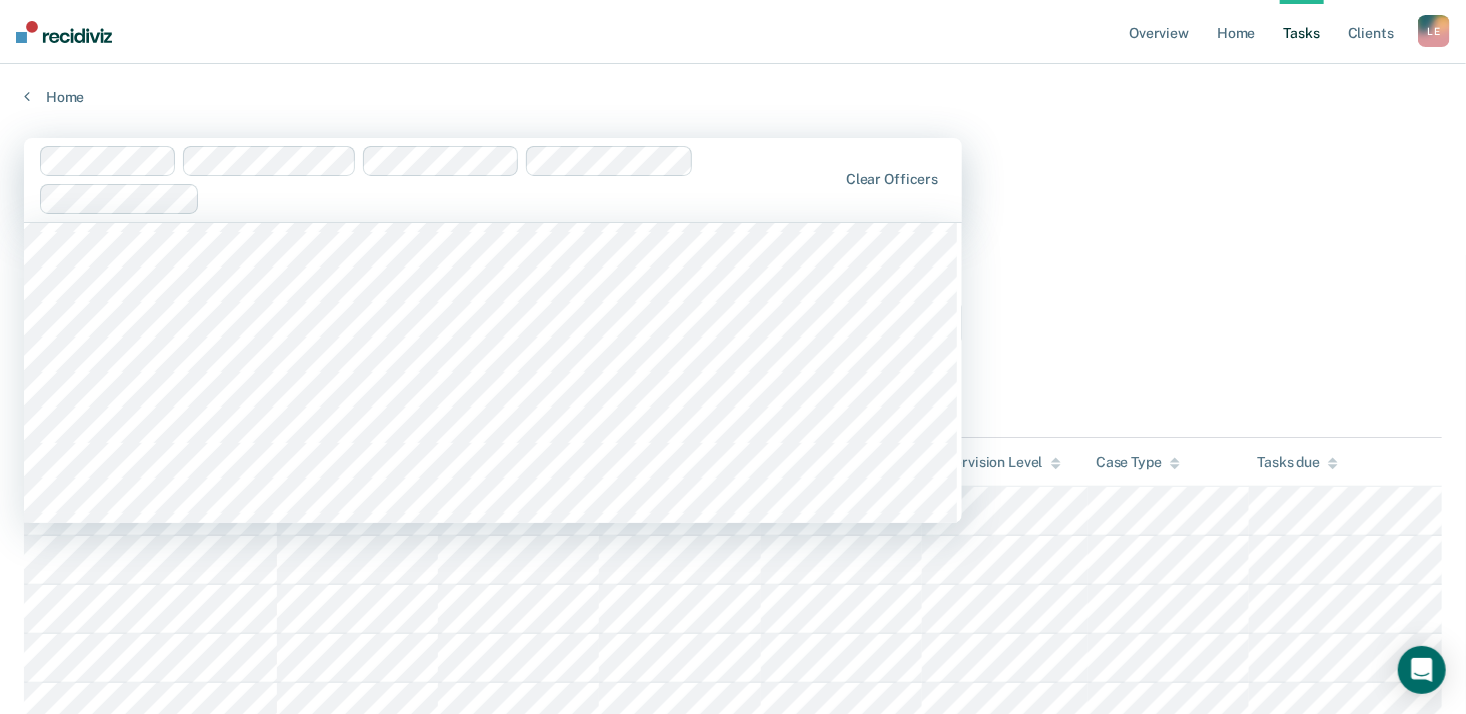 scroll, scrollTop: 300, scrollLeft: 0, axis: vertical 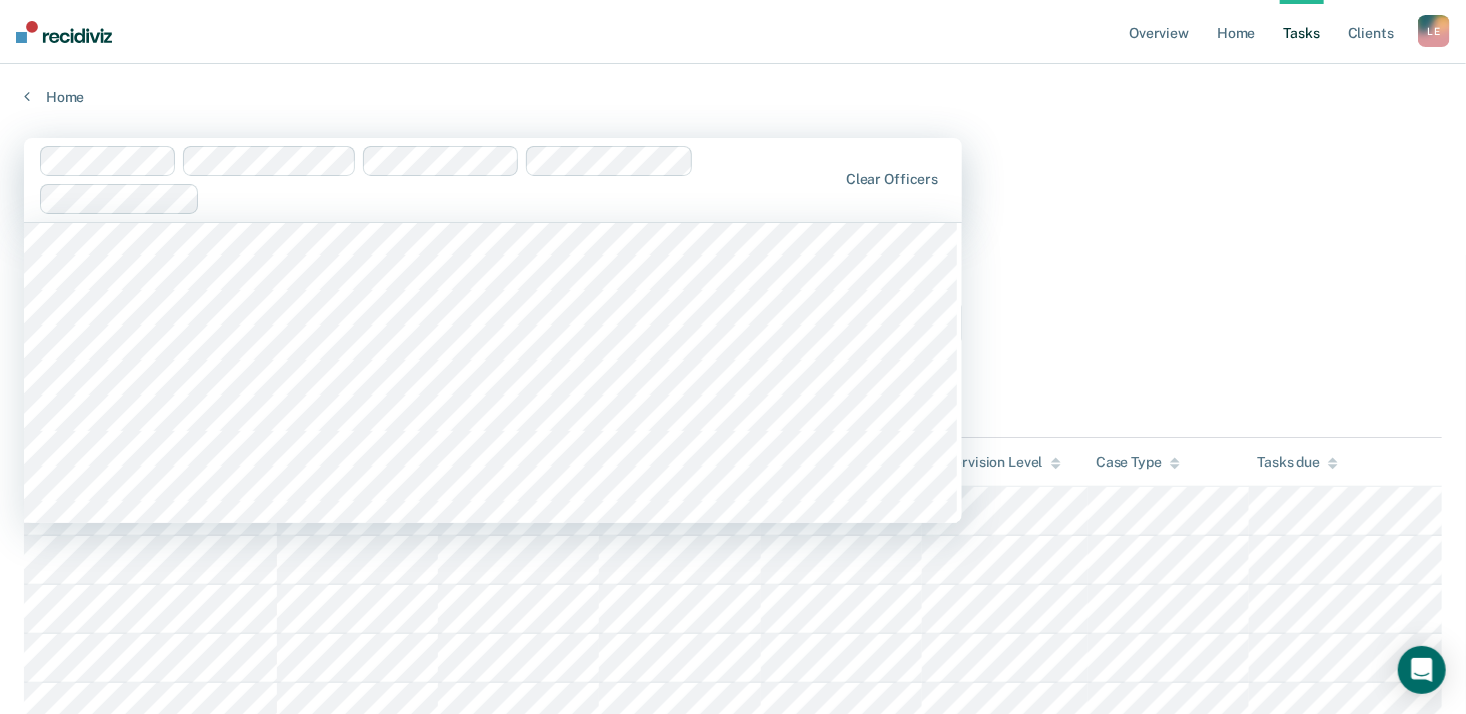 click on "1123 results available. Use Up and Down to choose options, press Enter to select the currently focused option, press Escape to exit the menu, press Tab to select the option and exit the menu. Clear   officers All Staff Tasks Critically Understaffed The clients listed below have upcoming requirements due this month that have not yet been completed. Data is refreshed from OIMS nightly. For more information on how this tool calculates contacts & due dates for most offices click   here   and for designated 'Critically Understaffed' offices click   here .  Filters Contact Type Collateral Contact 0 ONLY Home Contact, Sch. 49 ONLY Home Contact, Unsch. 0 ONLY Home Contact, Misc. 6 ONLY In-Custody Contact 31 ONLY Office Contact 28 ONLY Field Contact, Sch. 2 ONLY Field Contact, Unsch. 0 ONLY Electronic Contact, Sch. 0 ONLY Electronic Contact, Unsch. 0 ONLY Electronic or Office Contact 25 ONLY Generic Contact 6 ONLY Assessments 11 ONLY Supervision Level Annual 0 ONLY Low 8 ONLY Low-Moderate 25 ONLY Moderate 20 ONLY High" at bounding box center [733, 4204] 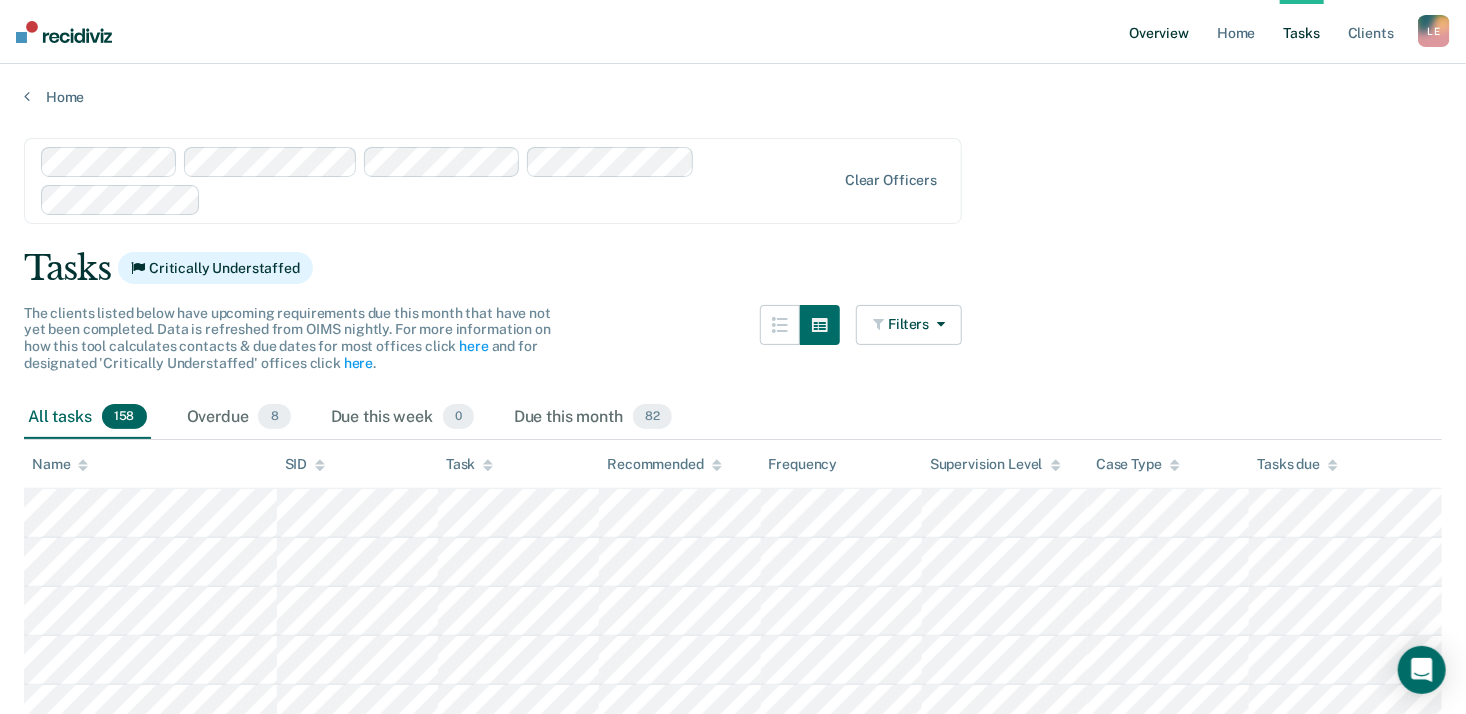click on "Overview" at bounding box center [1159, 32] 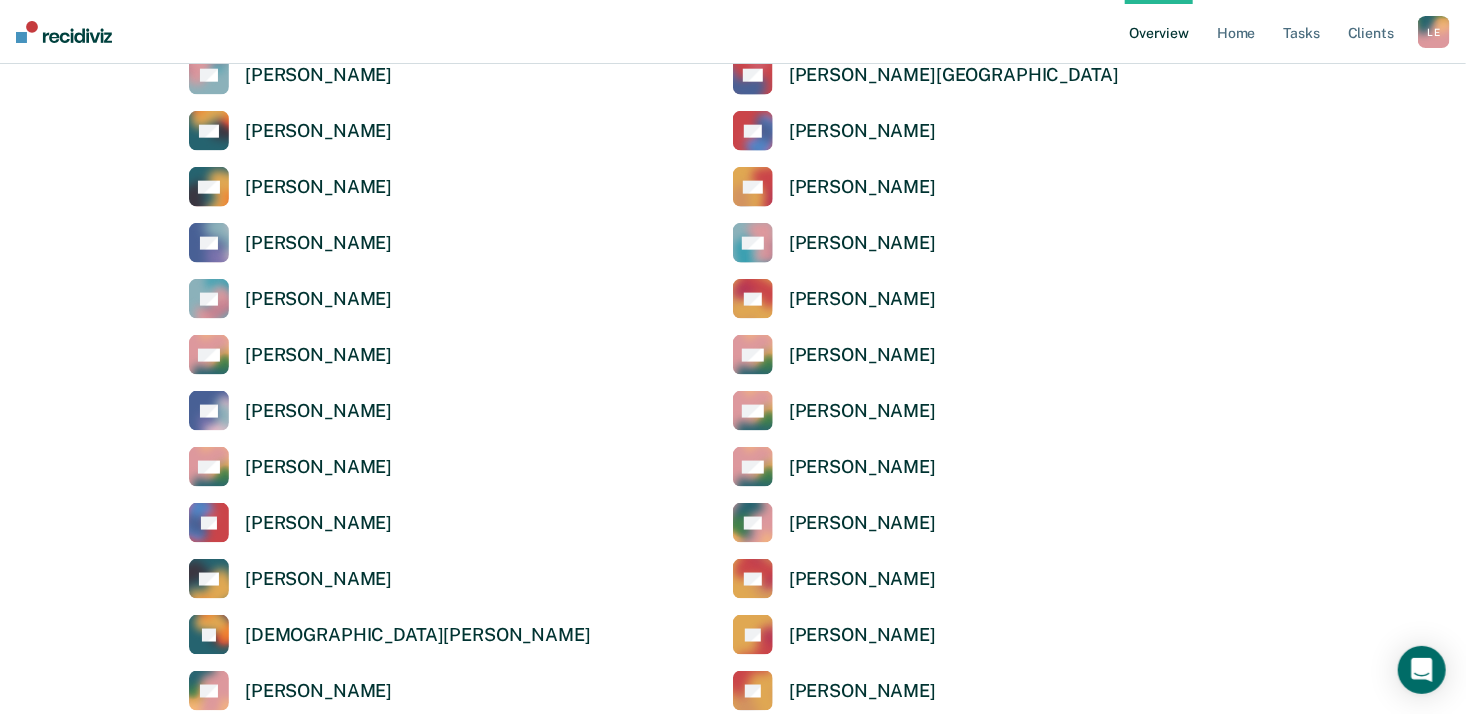 scroll, scrollTop: 1400, scrollLeft: 0, axis: vertical 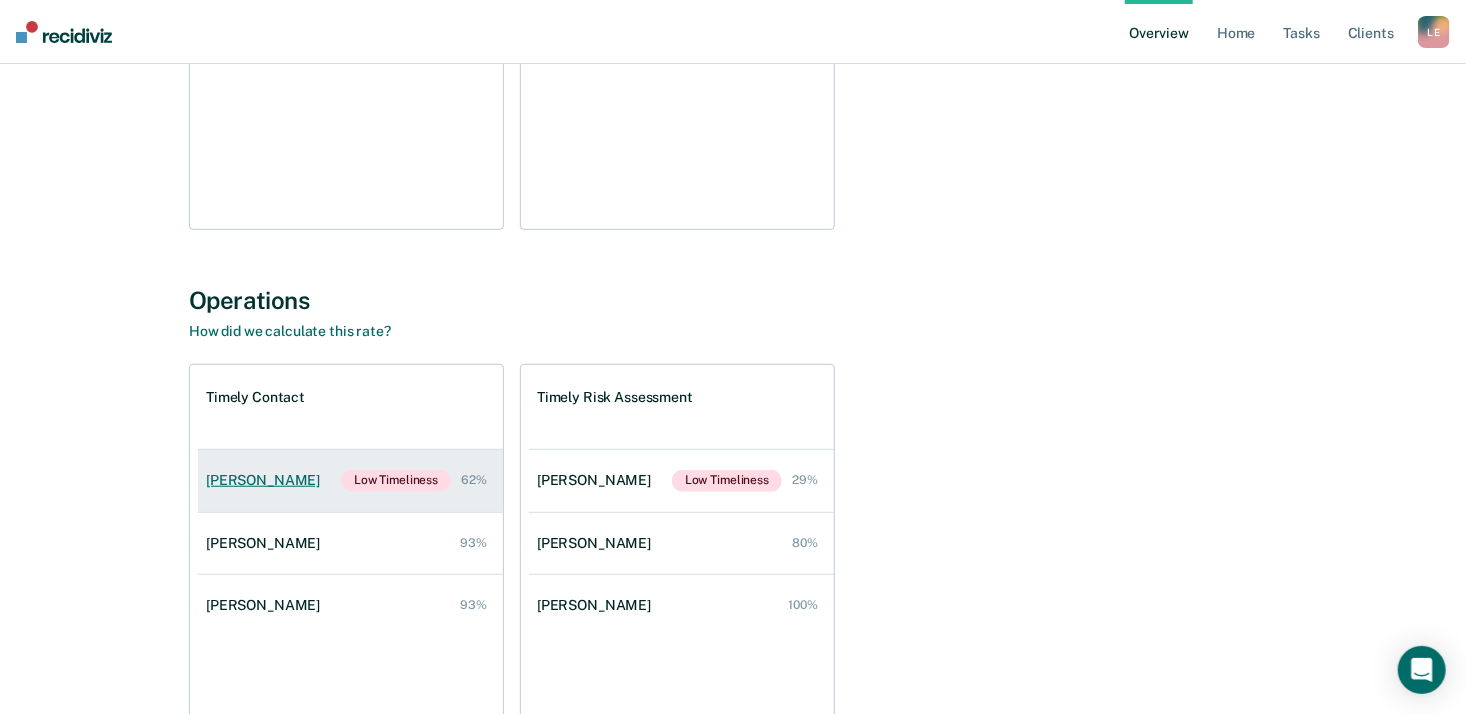 click on "[PERSON_NAME]" at bounding box center (267, 480) 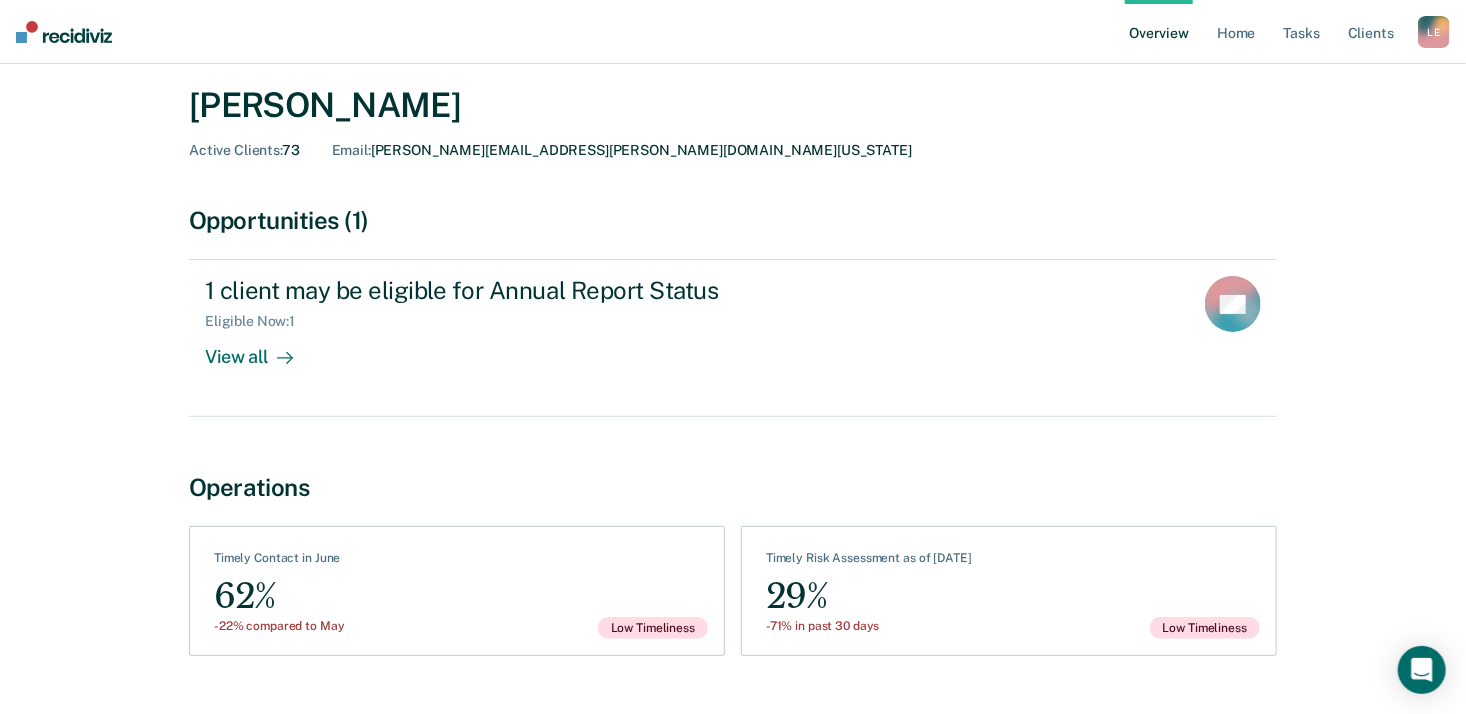 scroll, scrollTop: 0, scrollLeft: 0, axis: both 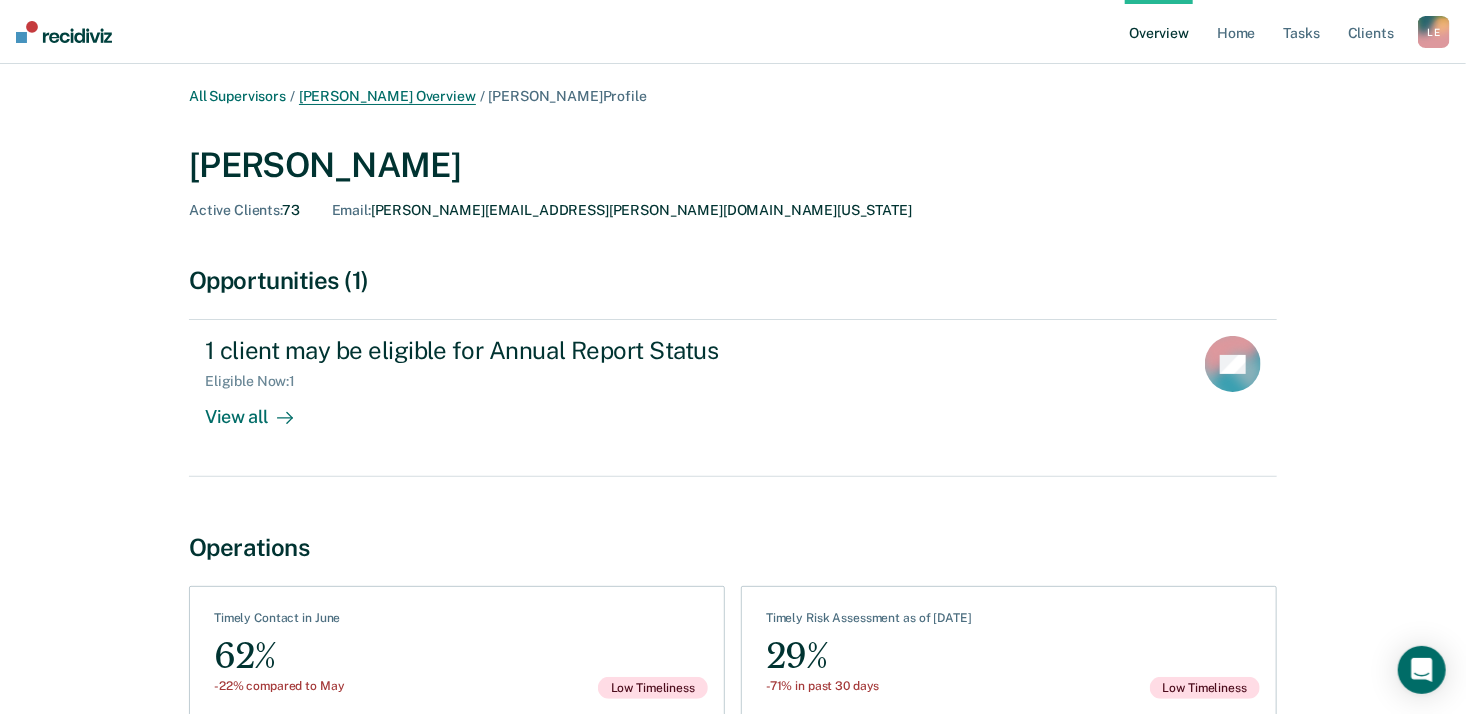 click on "[PERSON_NAME] Overview" at bounding box center (387, 96) 